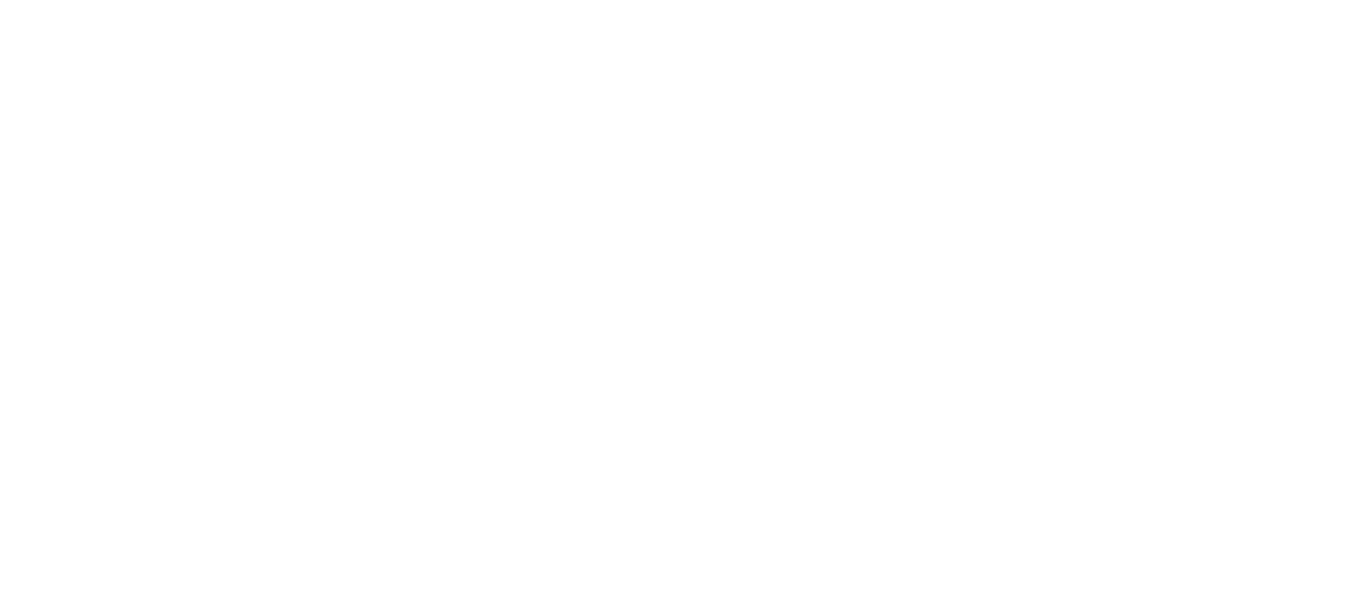 scroll, scrollTop: 0, scrollLeft: 0, axis: both 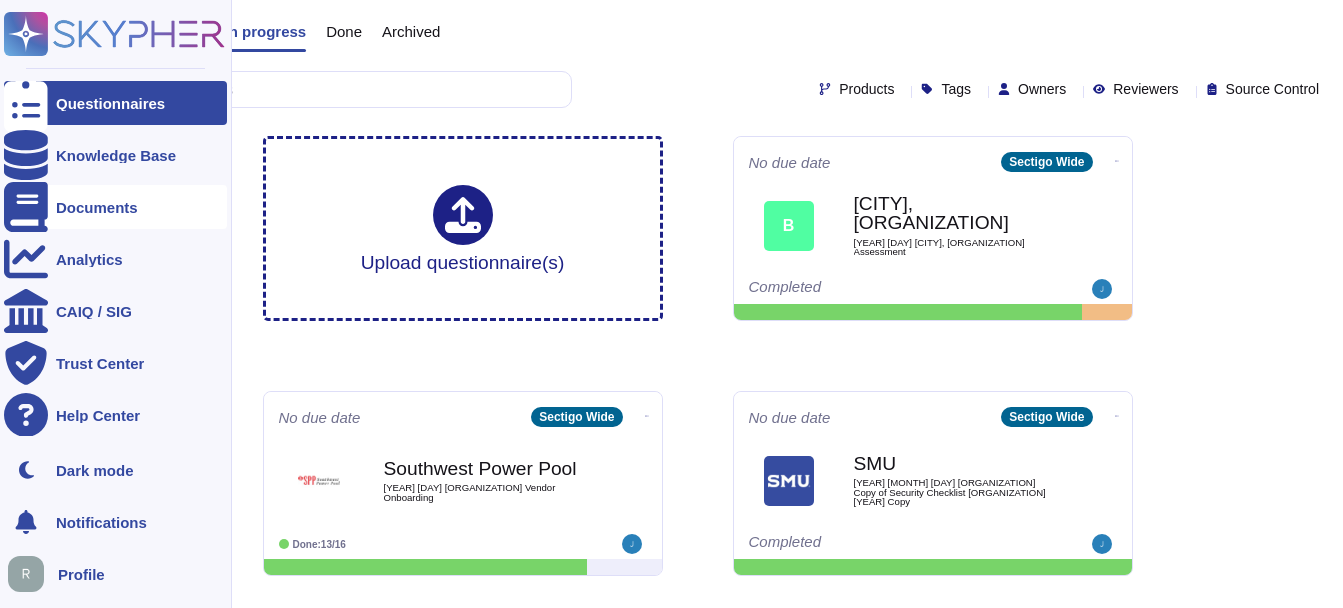 click on "Documents" at bounding box center [97, 207] 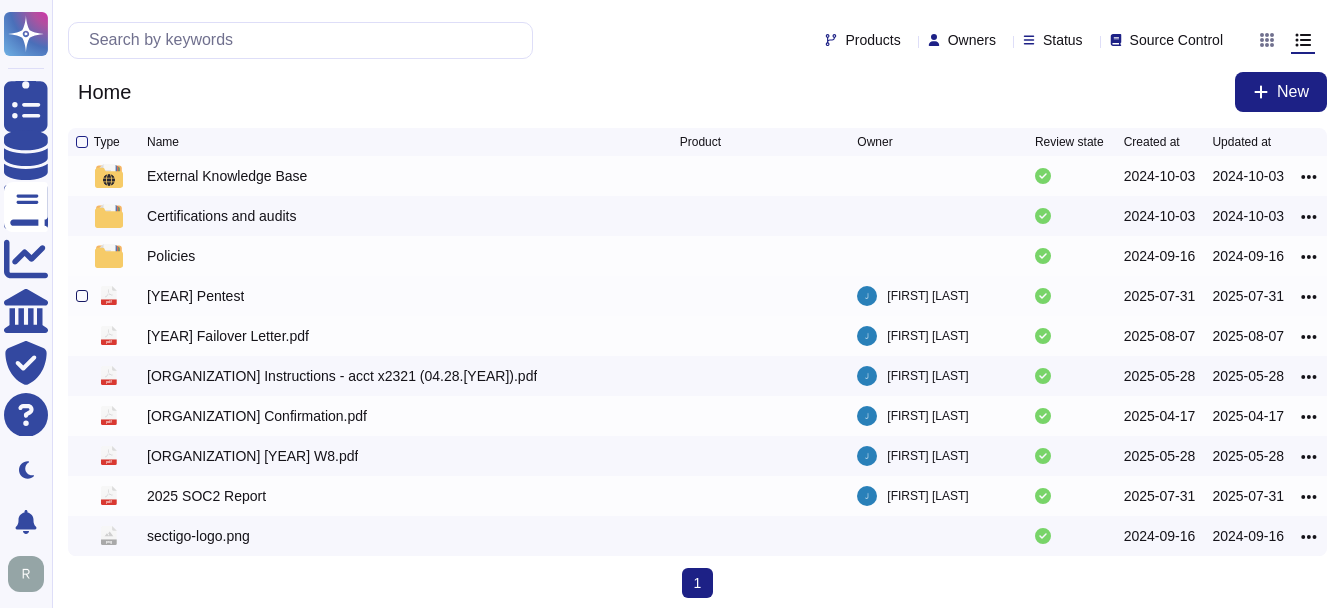 click at bounding box center [82, 296] 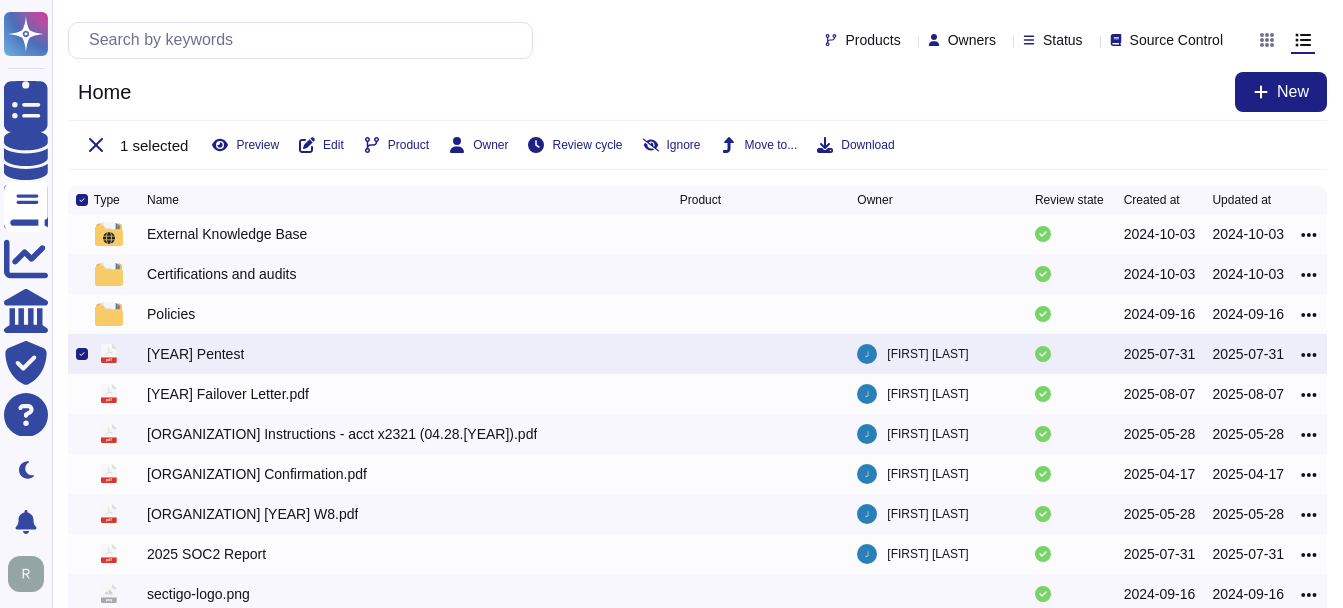 click on "[YEAR] Pentest" at bounding box center (195, 354) 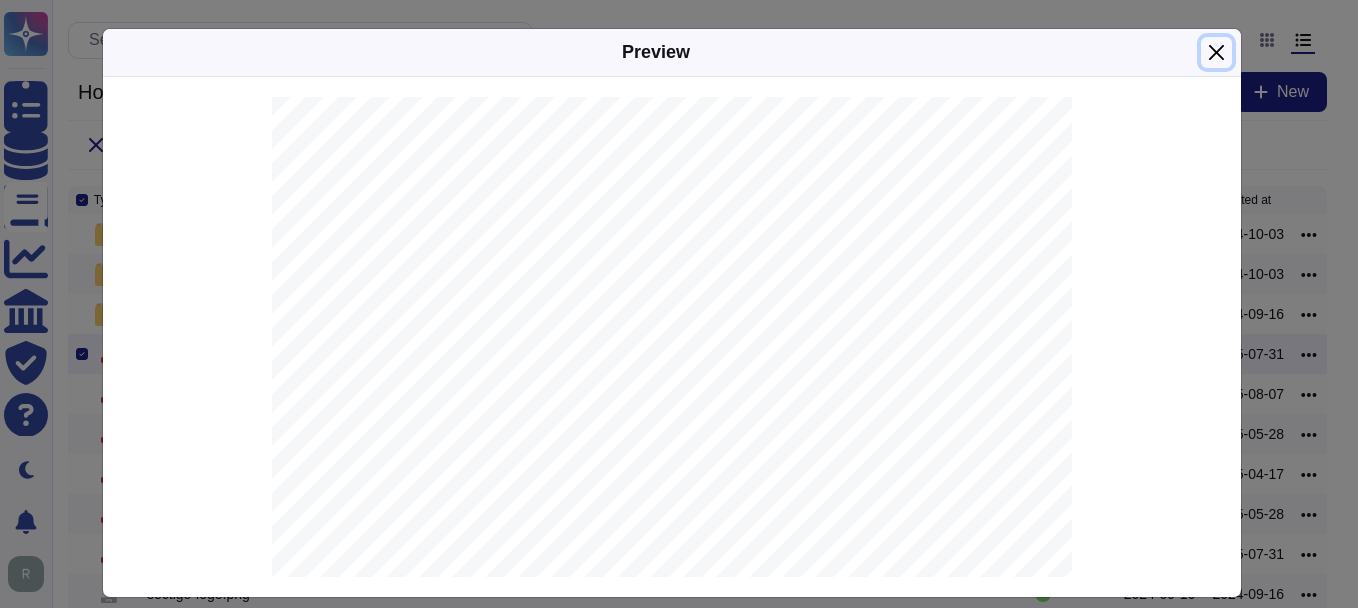 click at bounding box center (1216, 52) 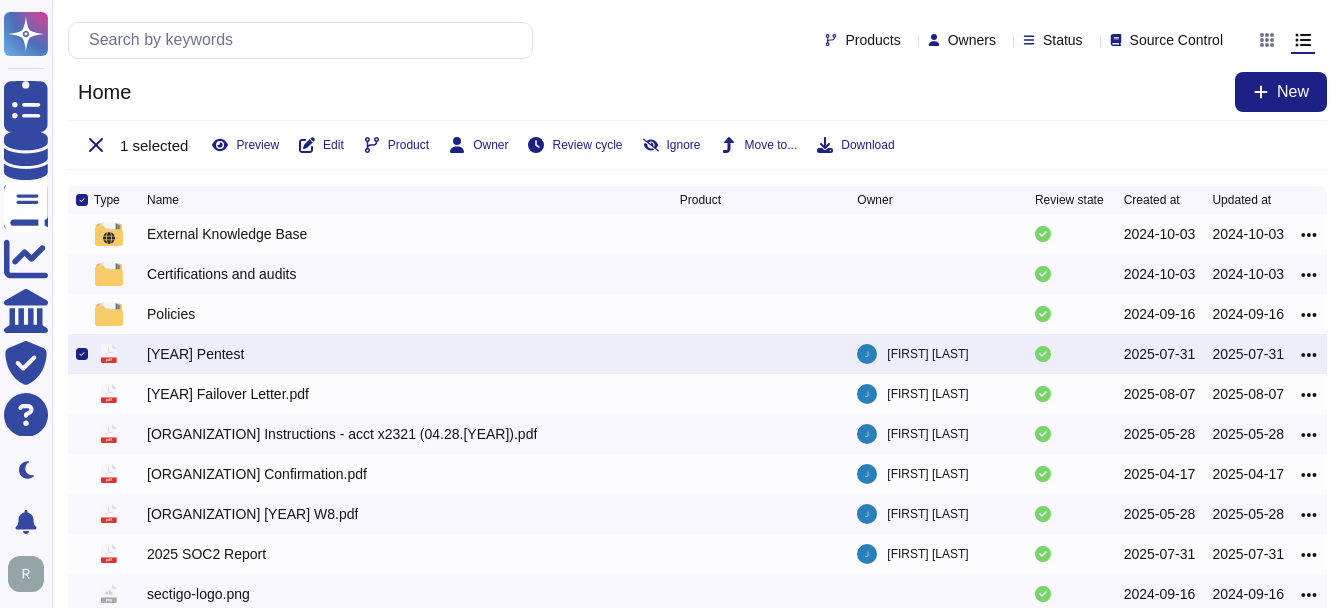 drag, startPoint x: 1305, startPoint y: 351, endPoint x: 298, endPoint y: 355, distance: 1007.00793 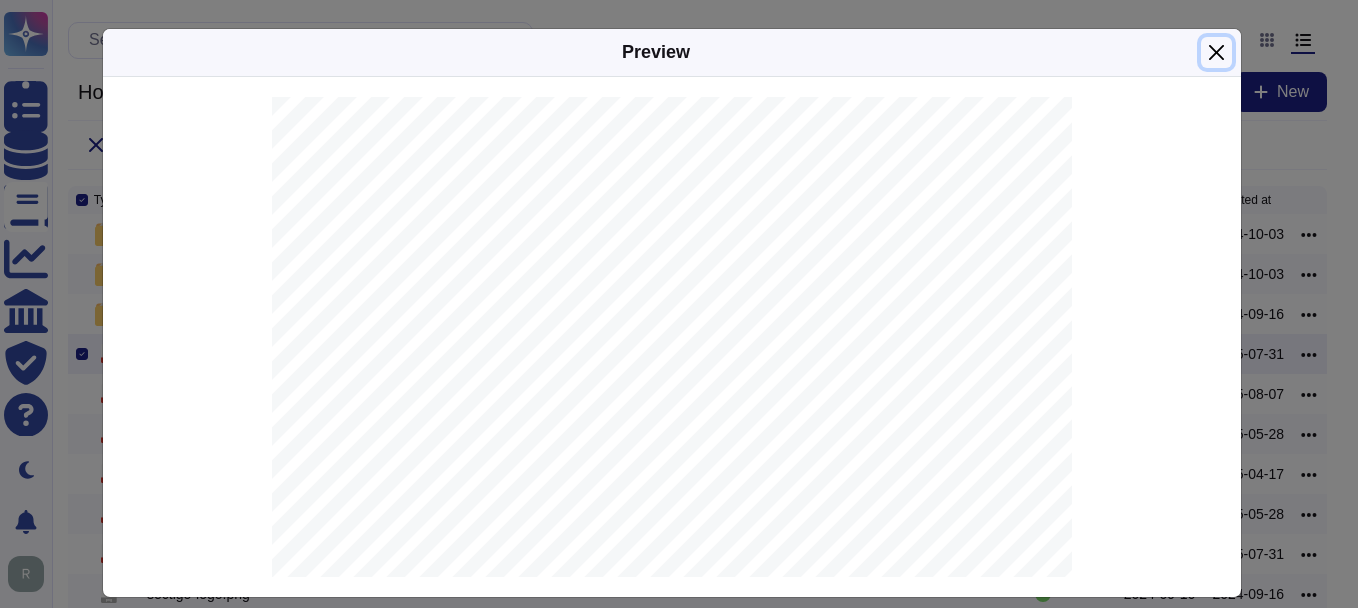 click at bounding box center [1216, 52] 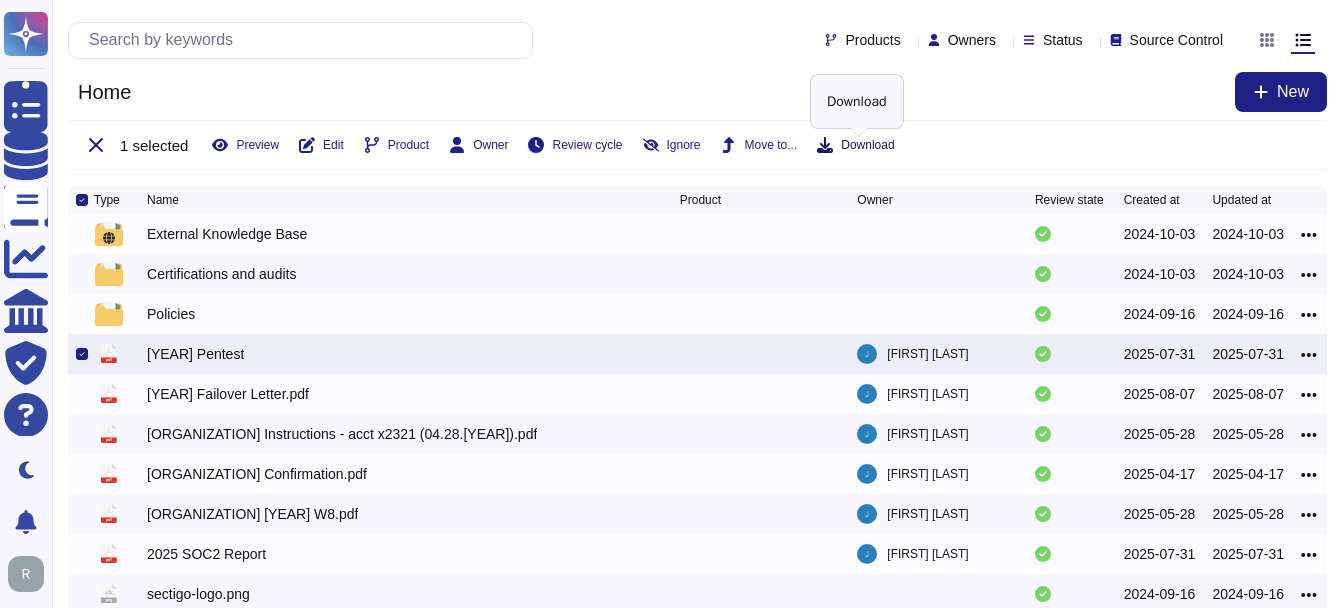 click on "Download" at bounding box center (867, 145) 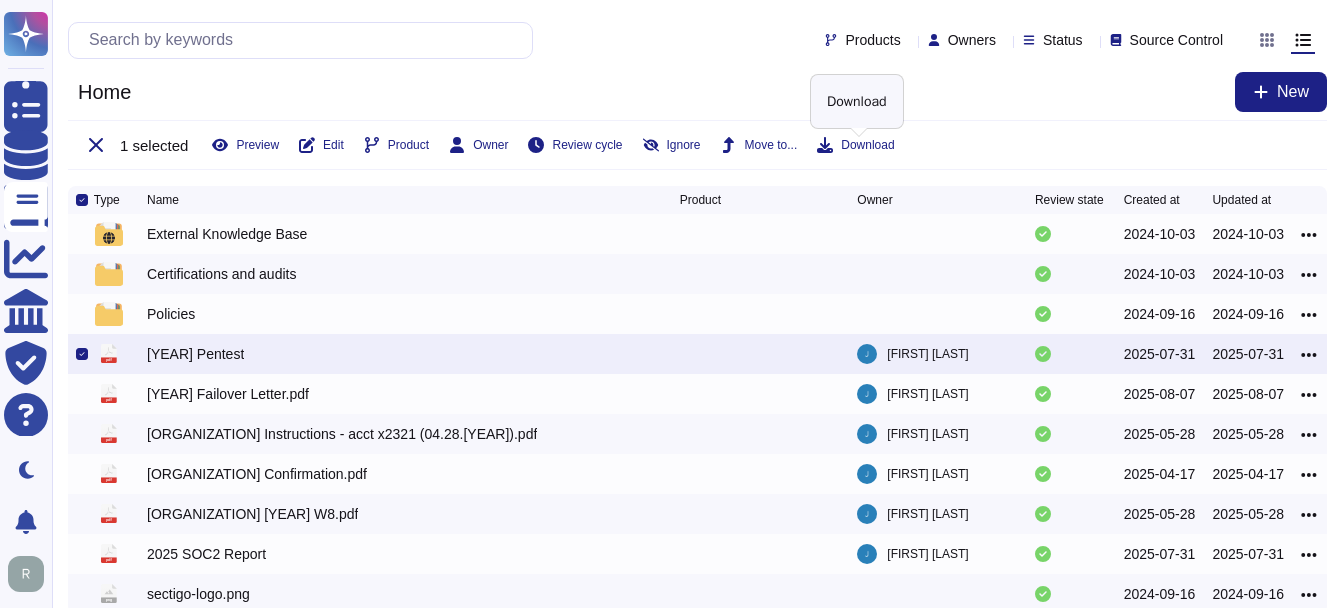 click on "[YEAR] Pentest" at bounding box center [195, 354] 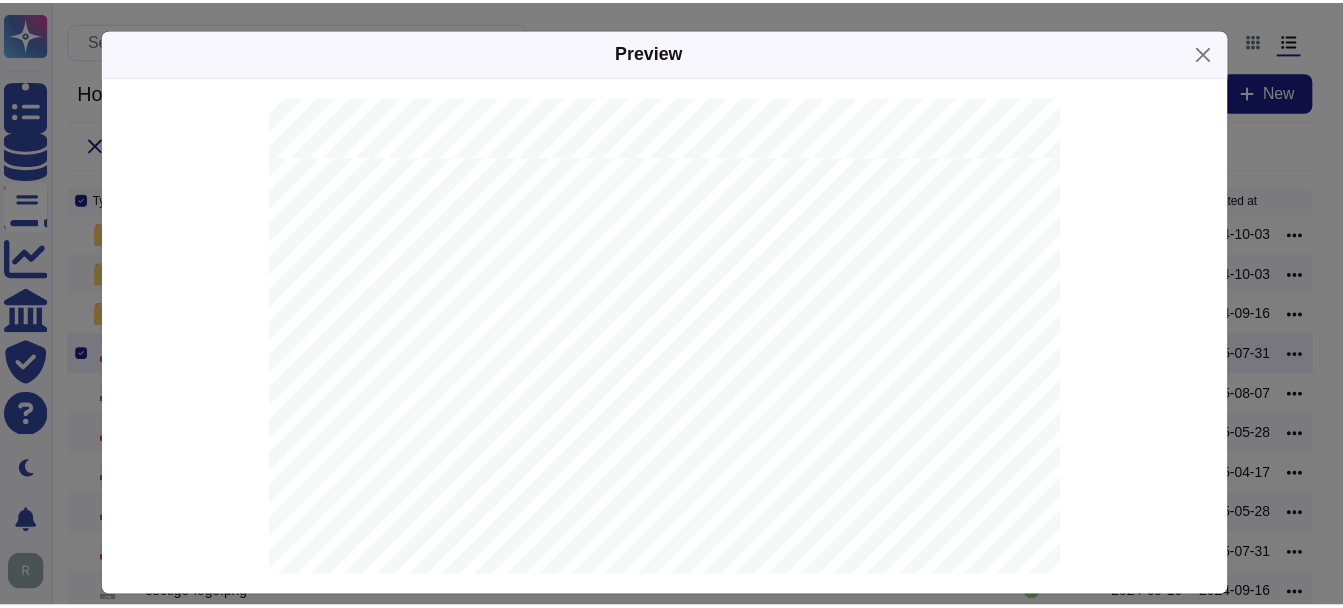 scroll, scrollTop: 1000, scrollLeft: 0, axis: vertical 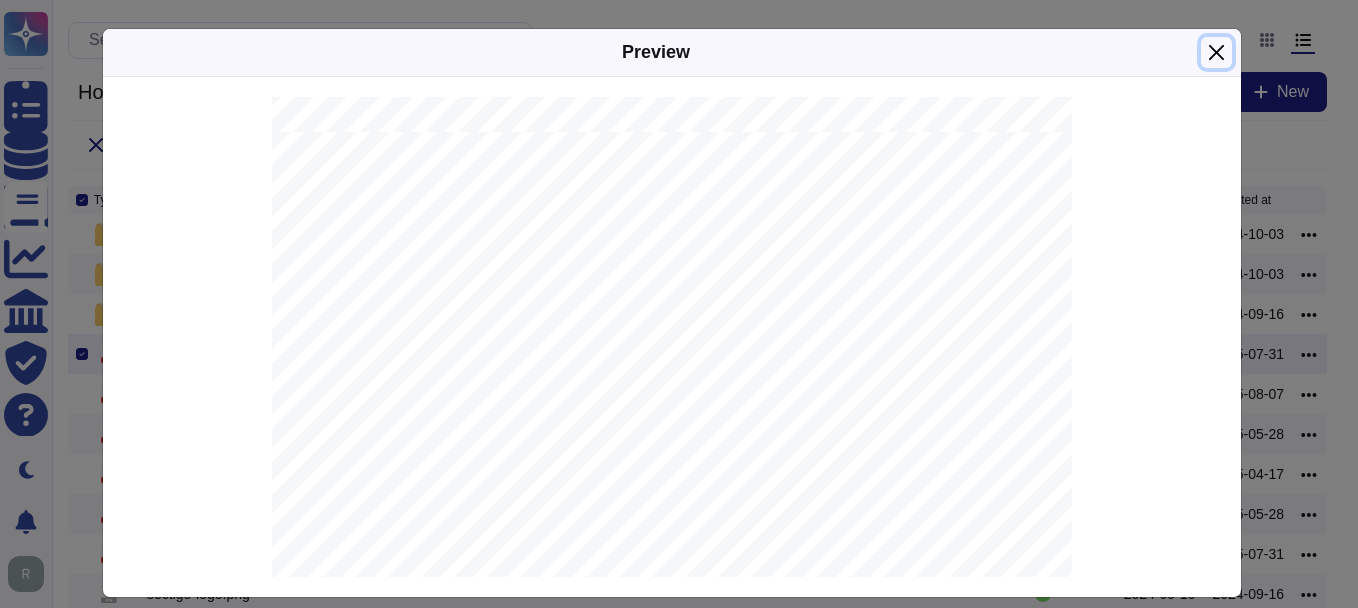 click at bounding box center [1216, 52] 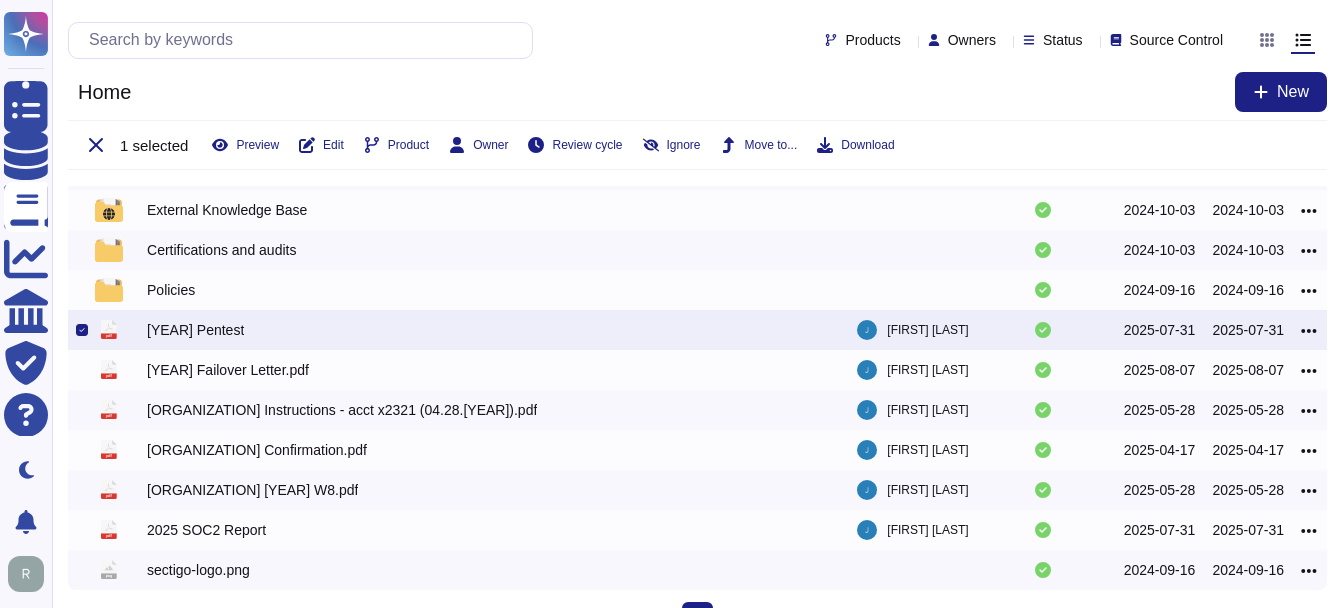 scroll, scrollTop: 0, scrollLeft: 0, axis: both 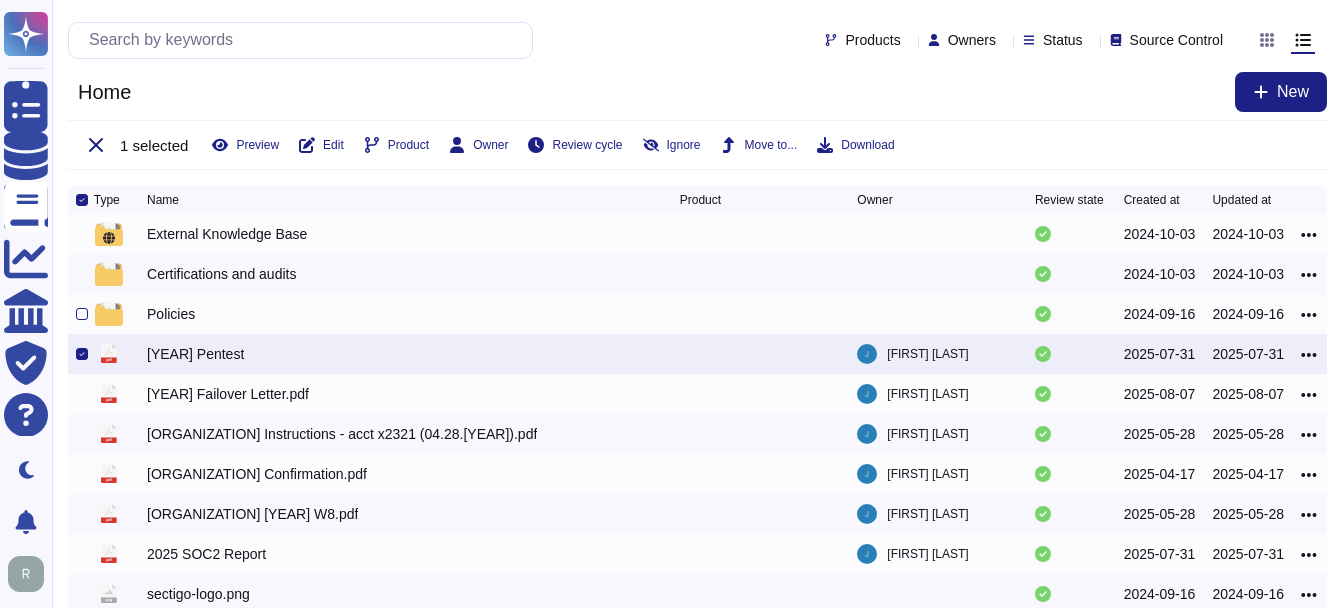 click on "Policies" at bounding box center [171, 314] 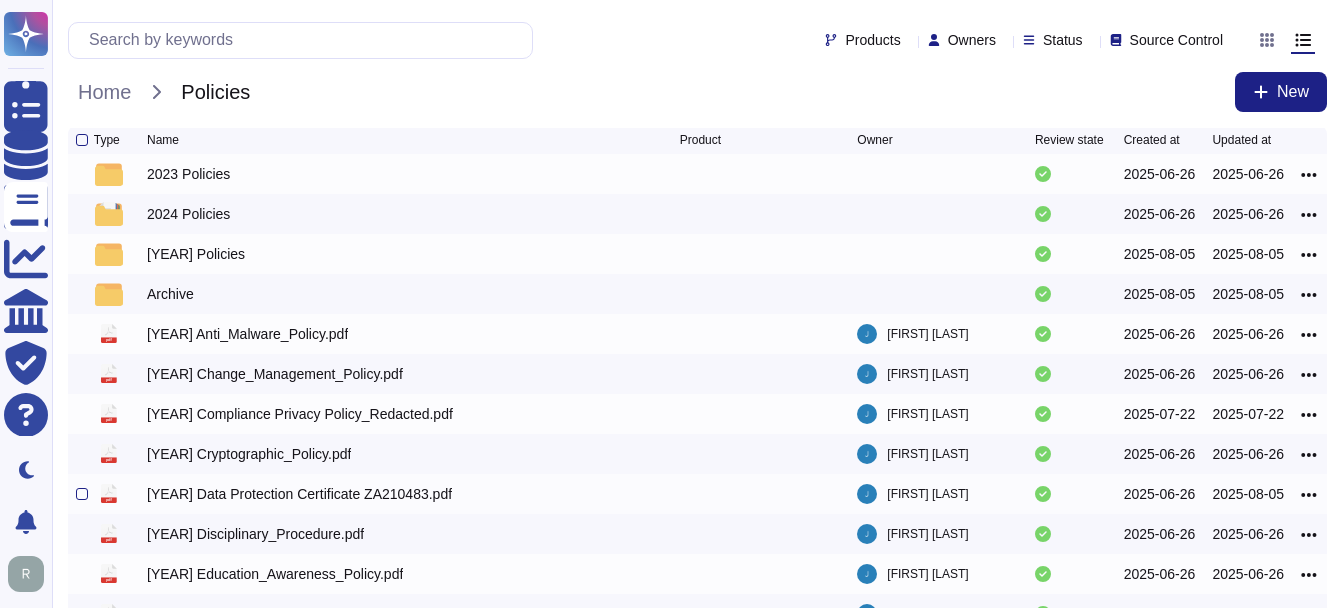 scroll, scrollTop: 0, scrollLeft: 0, axis: both 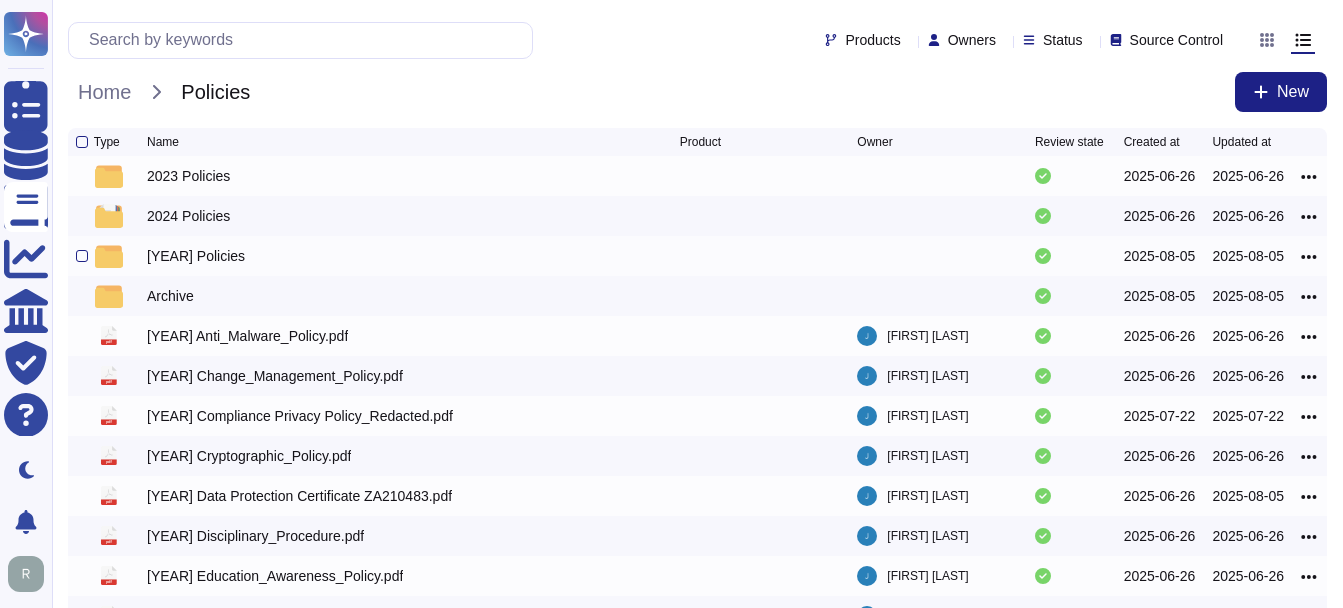 click on "[YEAR] Policies" at bounding box center (196, 256) 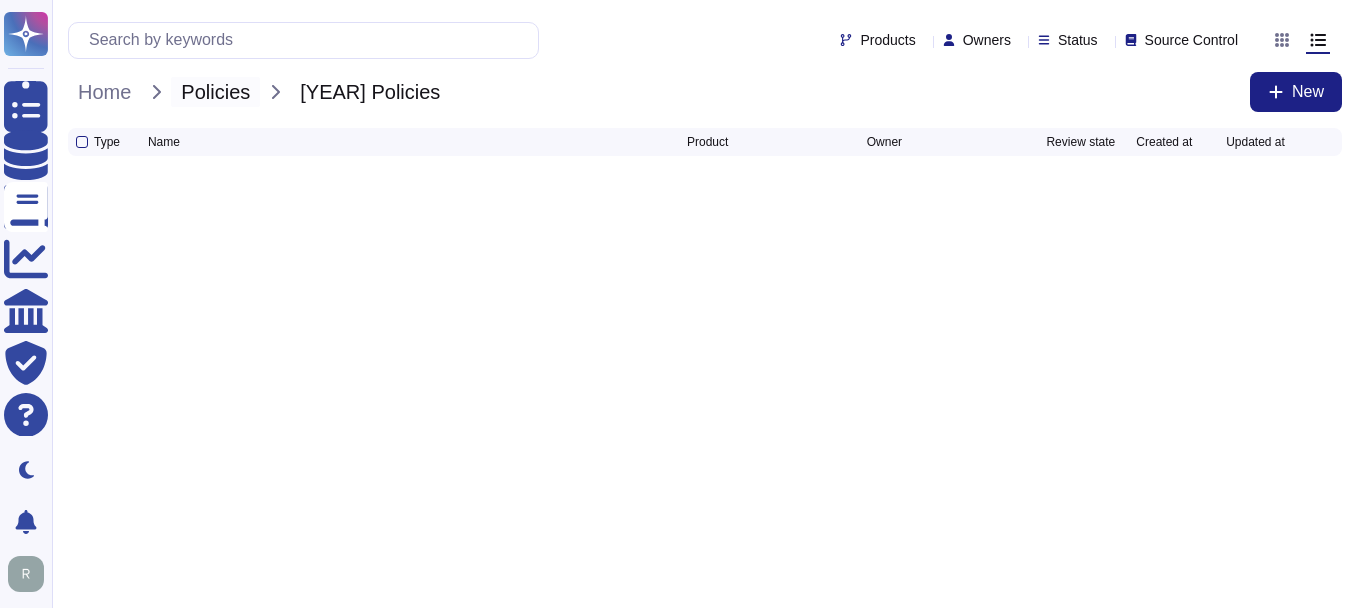 click on "Policies" at bounding box center (215, 92) 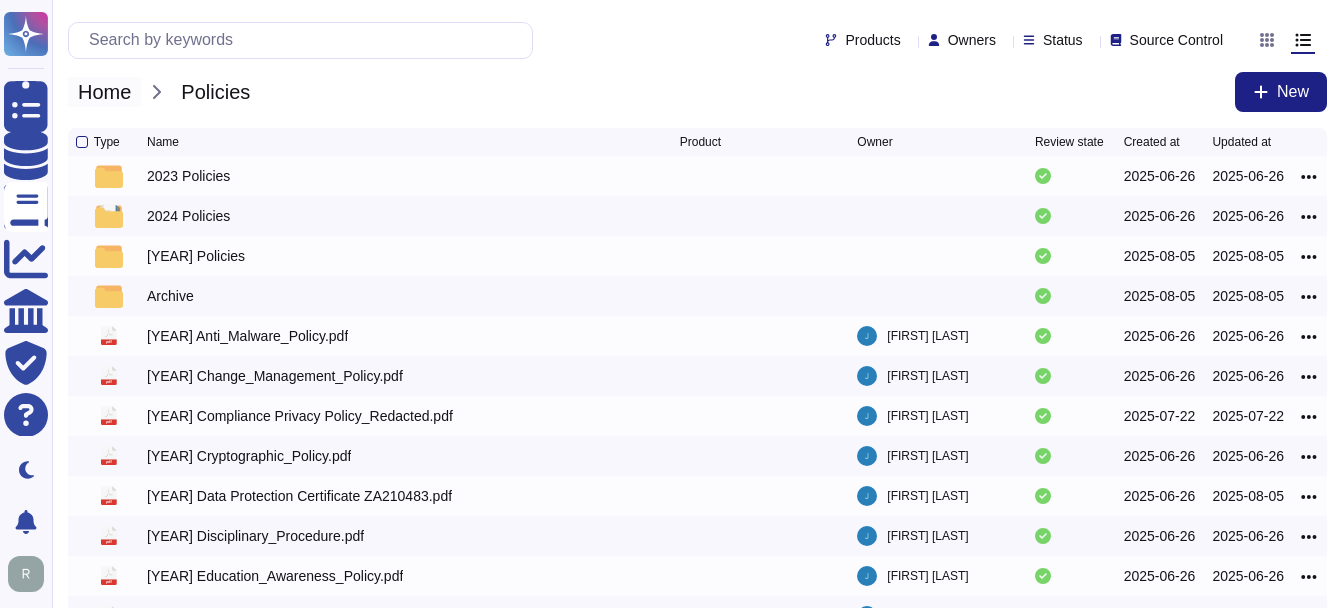 click on "Home" at bounding box center [104, 92] 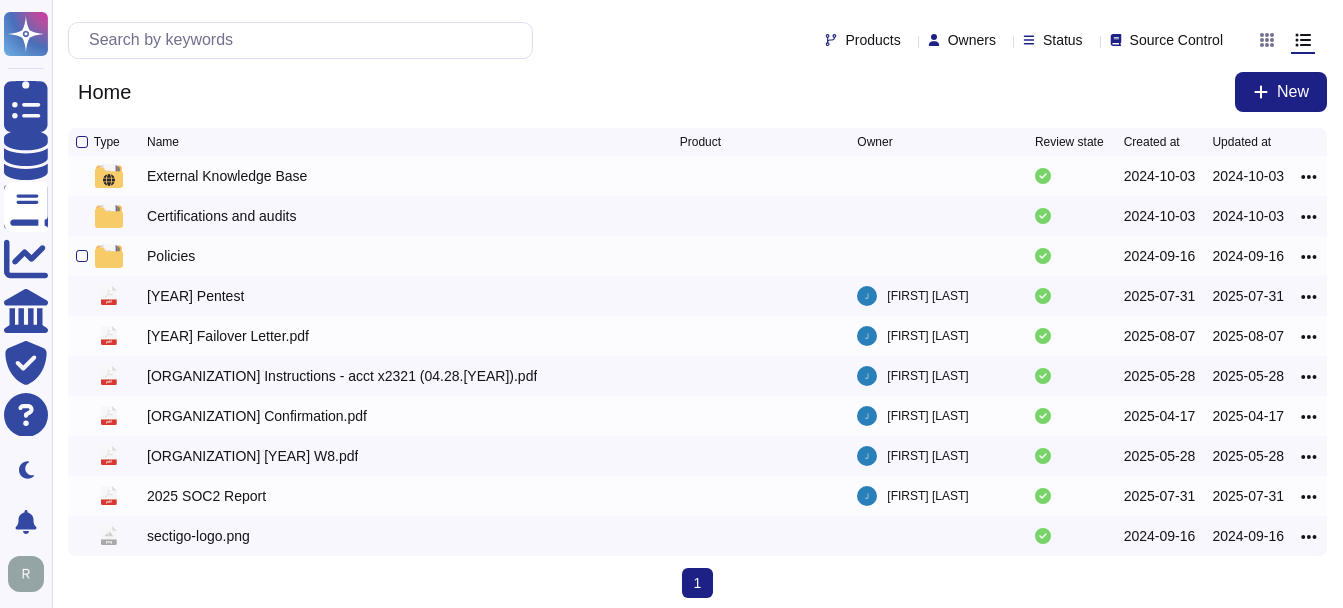 click on "Policies" at bounding box center (171, 256) 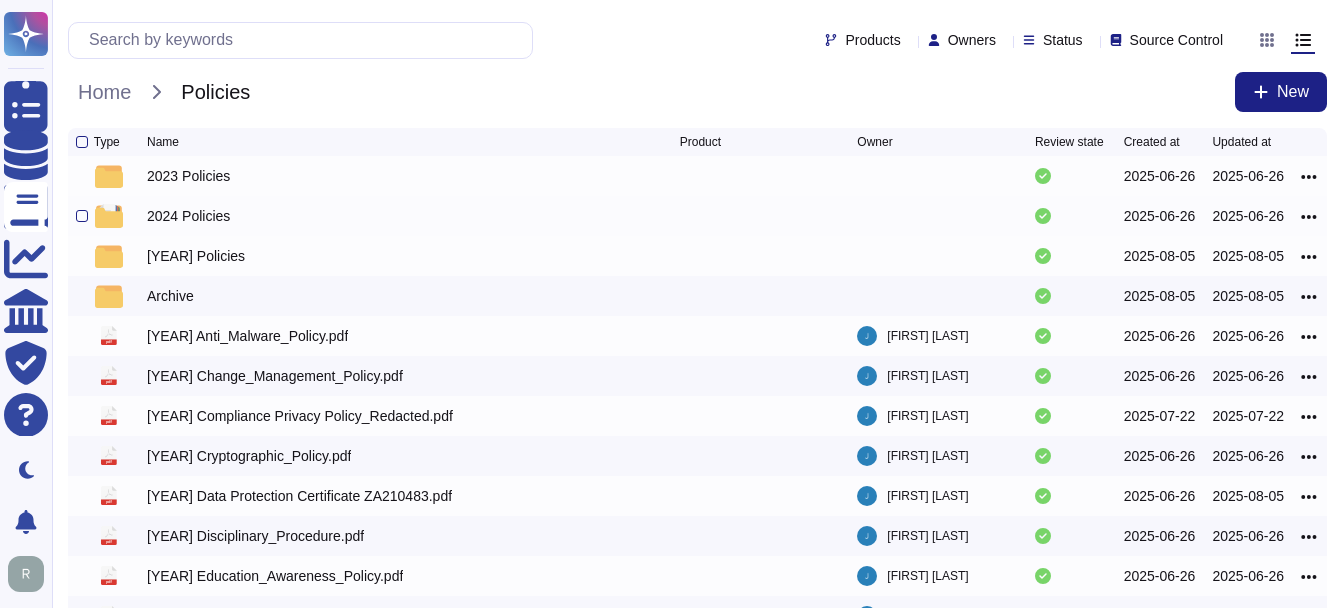 click on "2024 Policies" at bounding box center [188, 216] 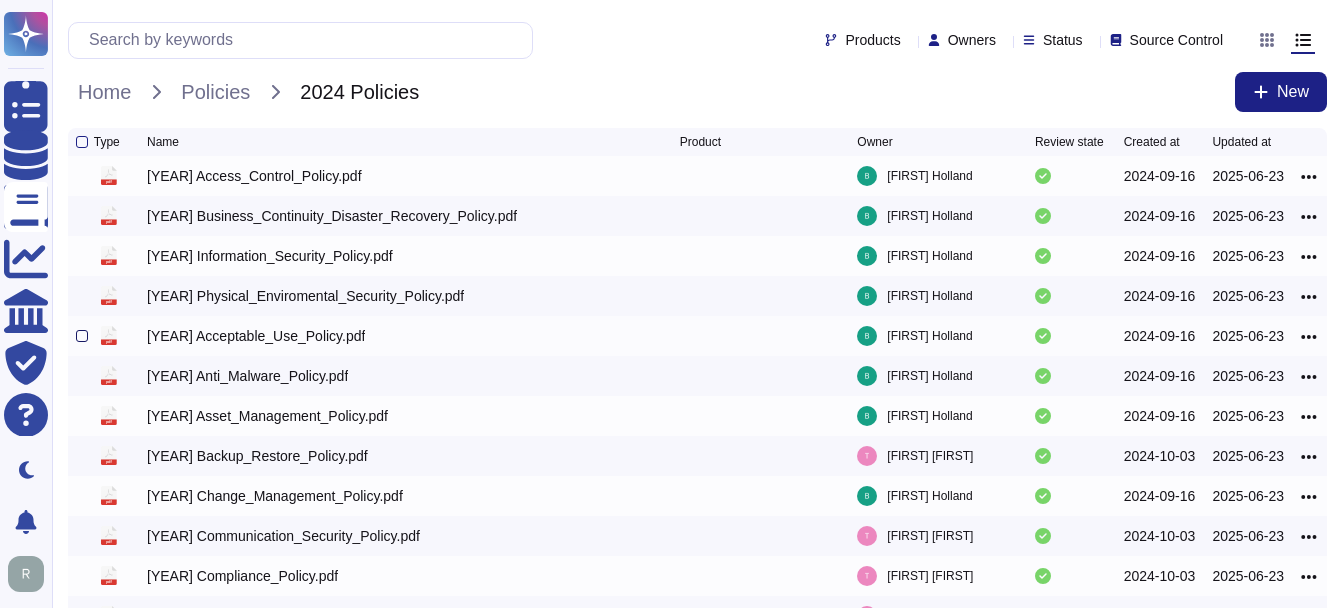 click at bounding box center [82, 336] 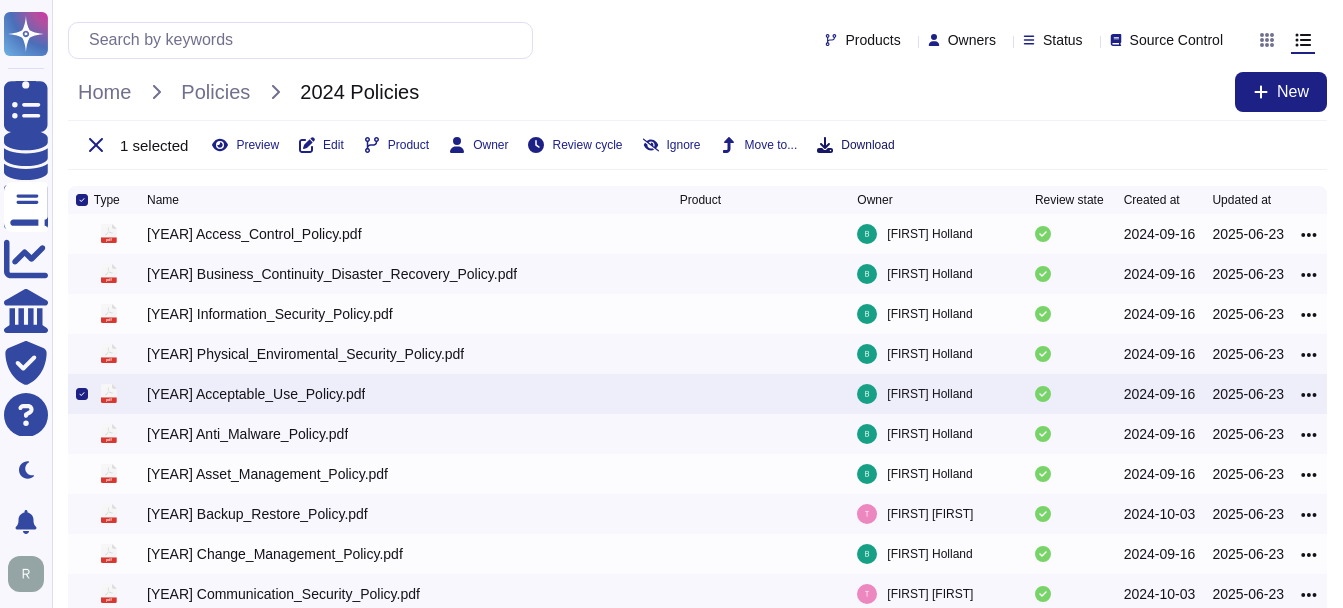 click on "Download" at bounding box center (867, 145) 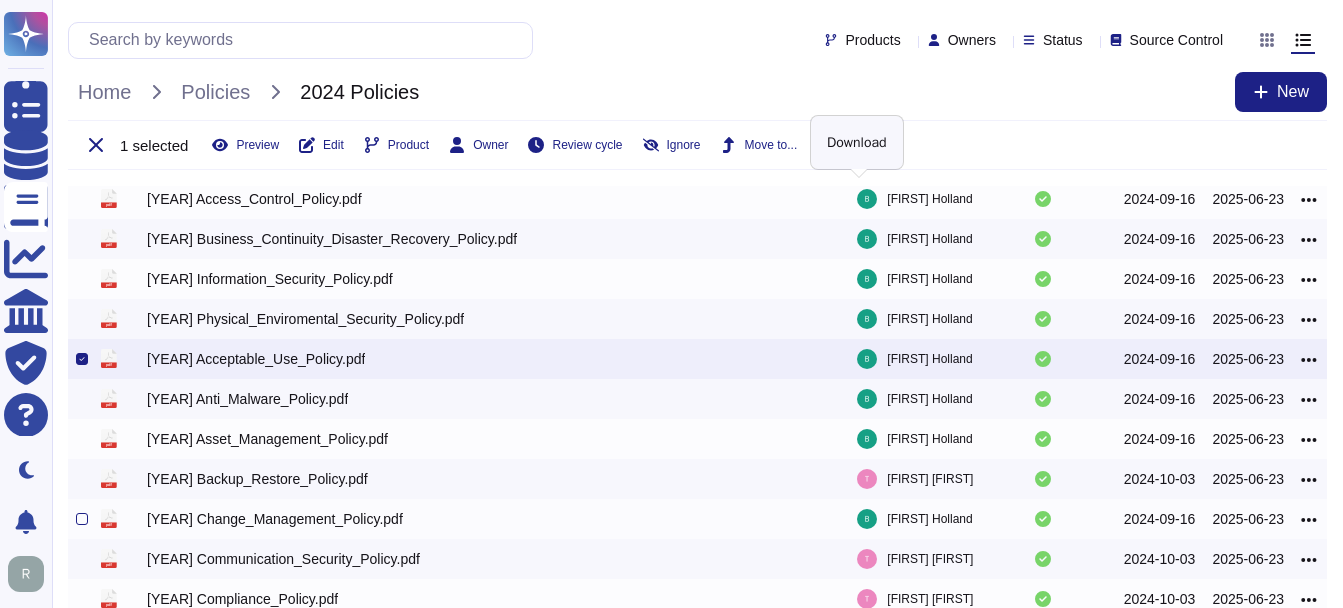 scroll, scrollTop: 0, scrollLeft: 0, axis: both 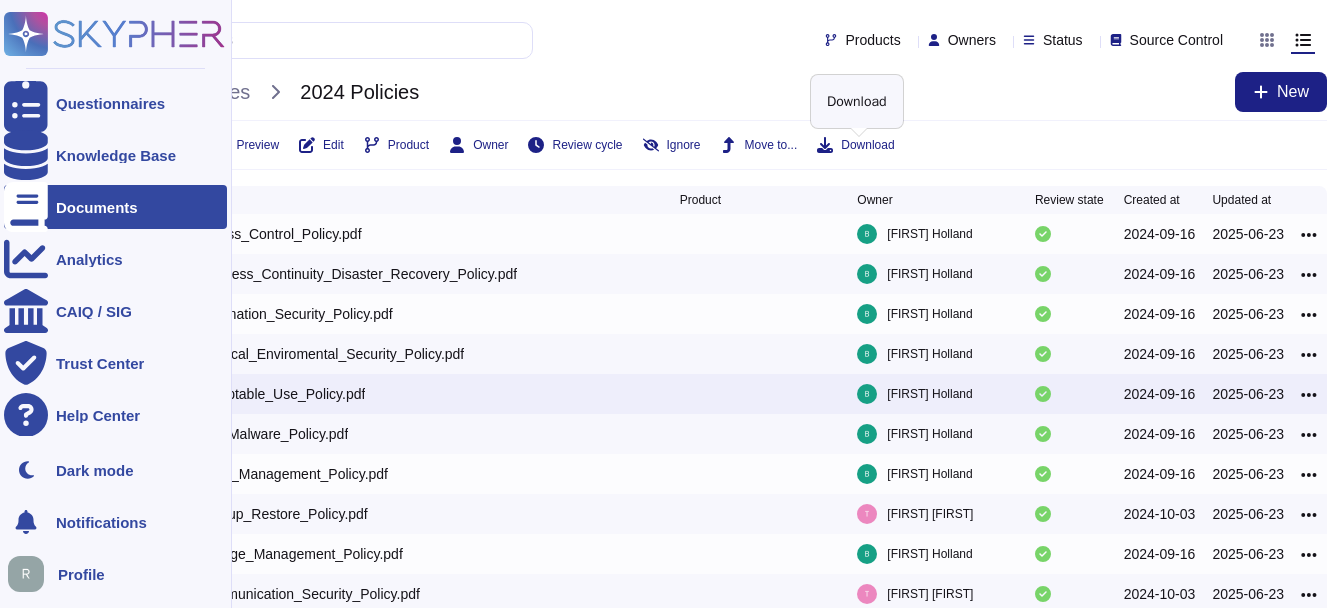 click on "Documents" at bounding box center [97, 207] 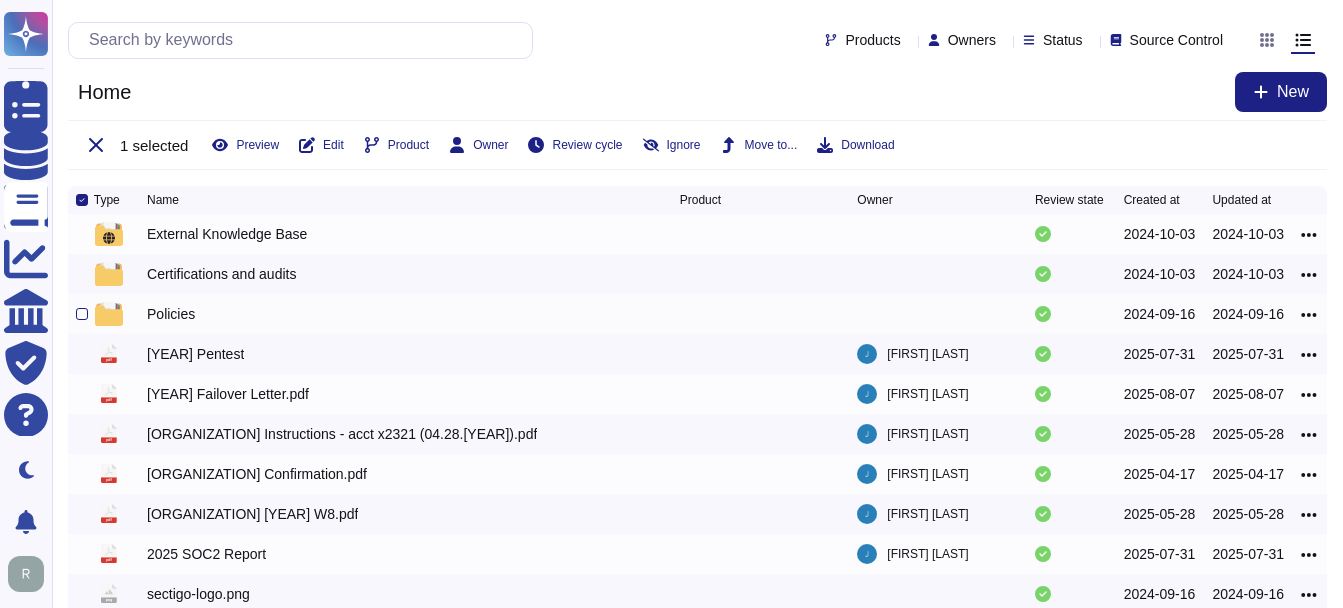 click on "Policies" at bounding box center [171, 314] 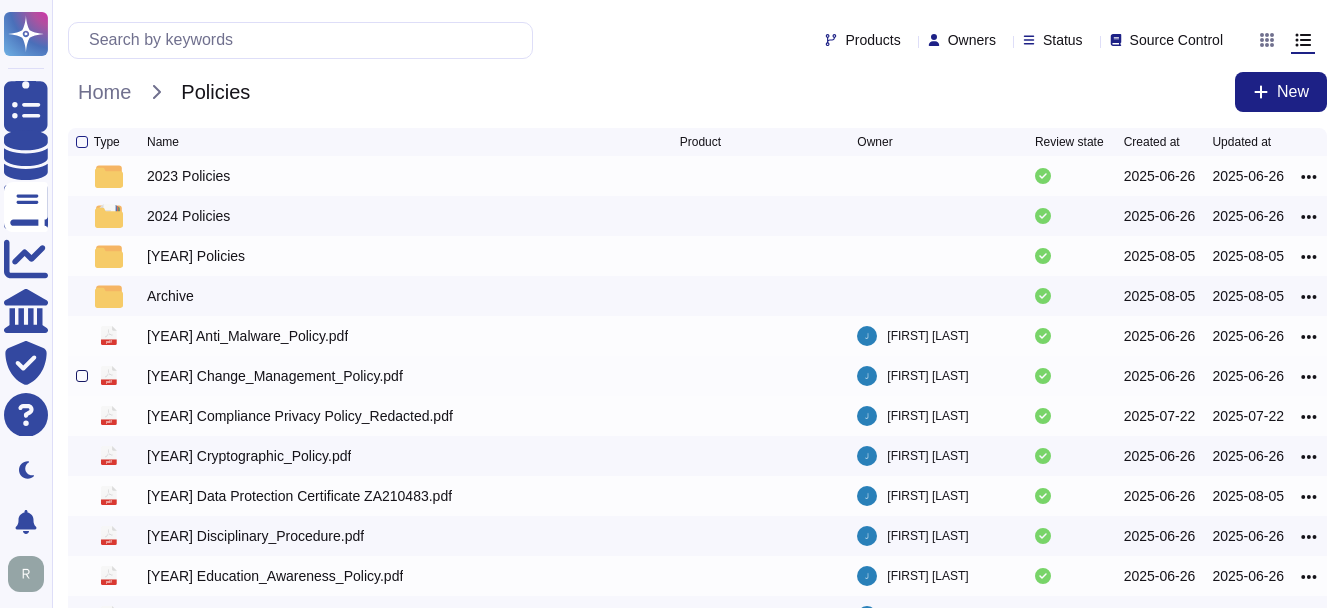 click at bounding box center [82, 376] 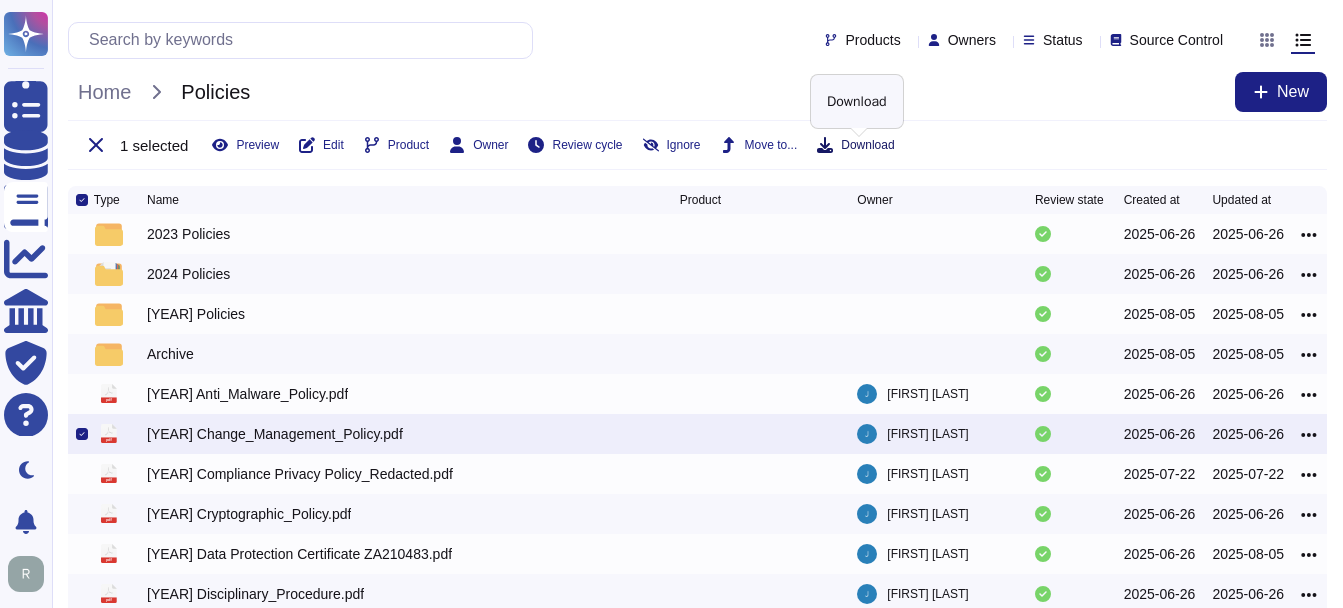 click on "Download" at bounding box center [867, 145] 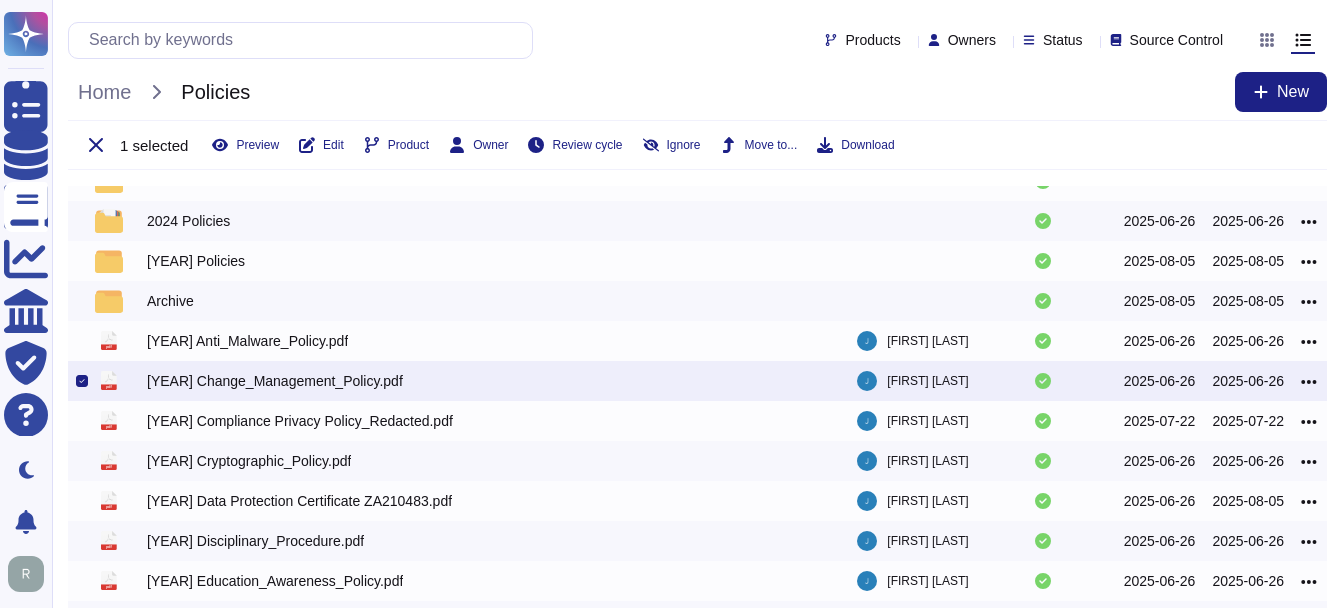scroll, scrollTop: 100, scrollLeft: 0, axis: vertical 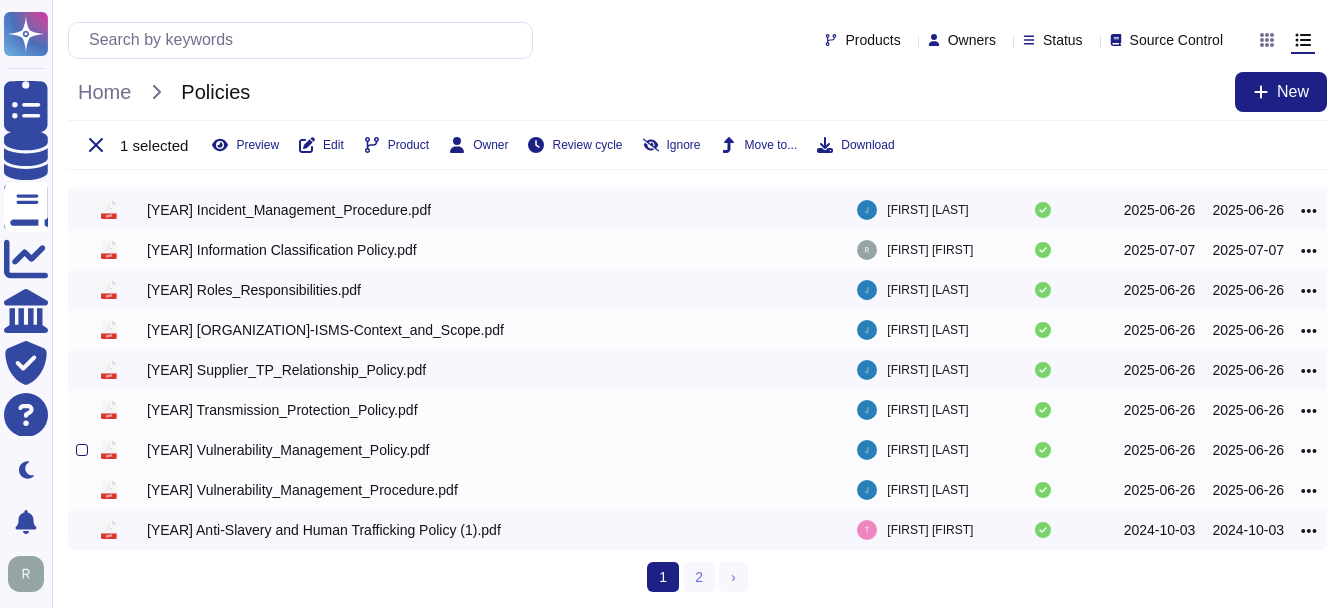 click at bounding box center [82, 450] 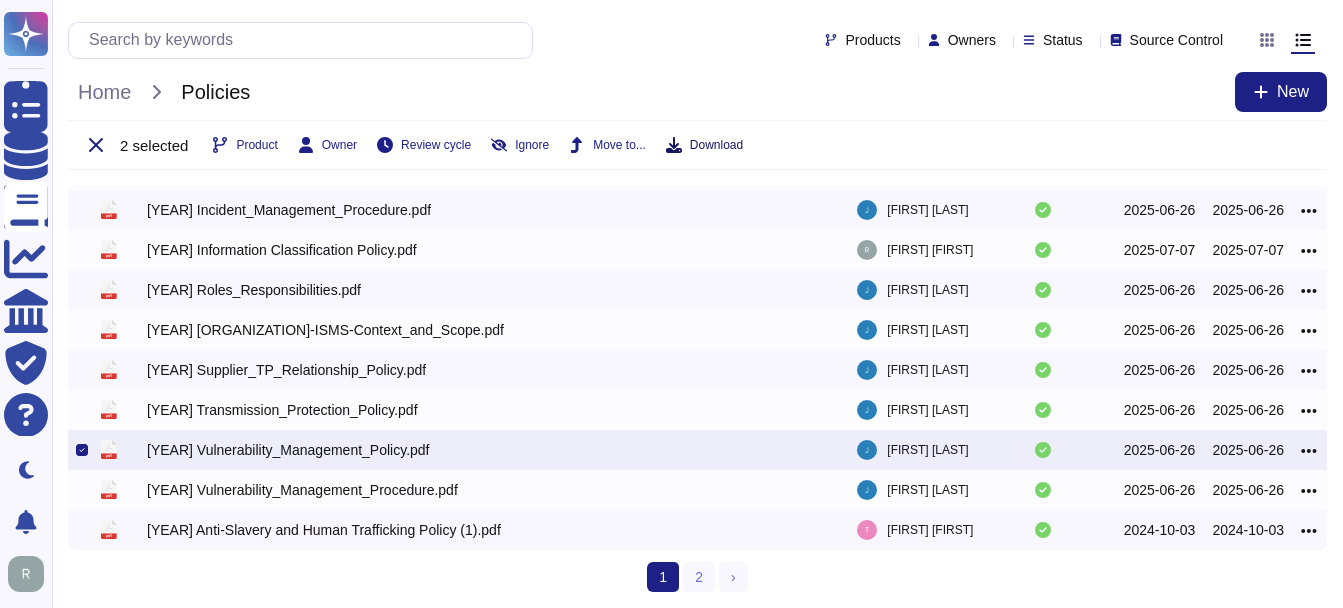 click on "Download" at bounding box center (716, 145) 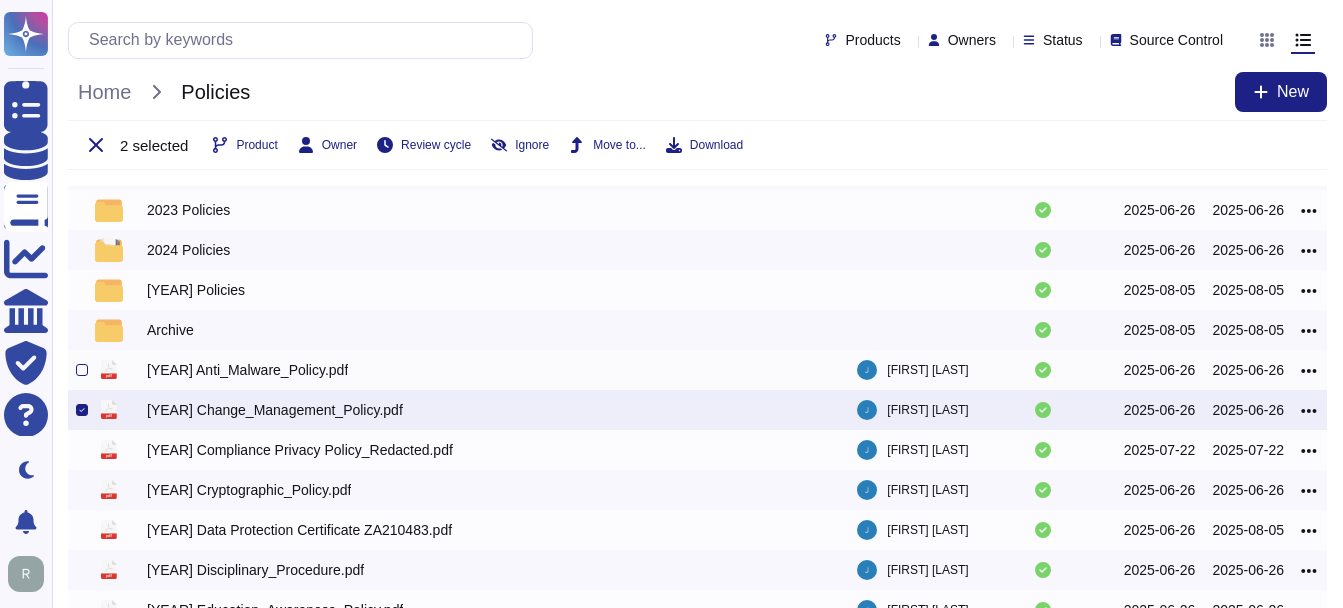 scroll, scrollTop: 0, scrollLeft: 0, axis: both 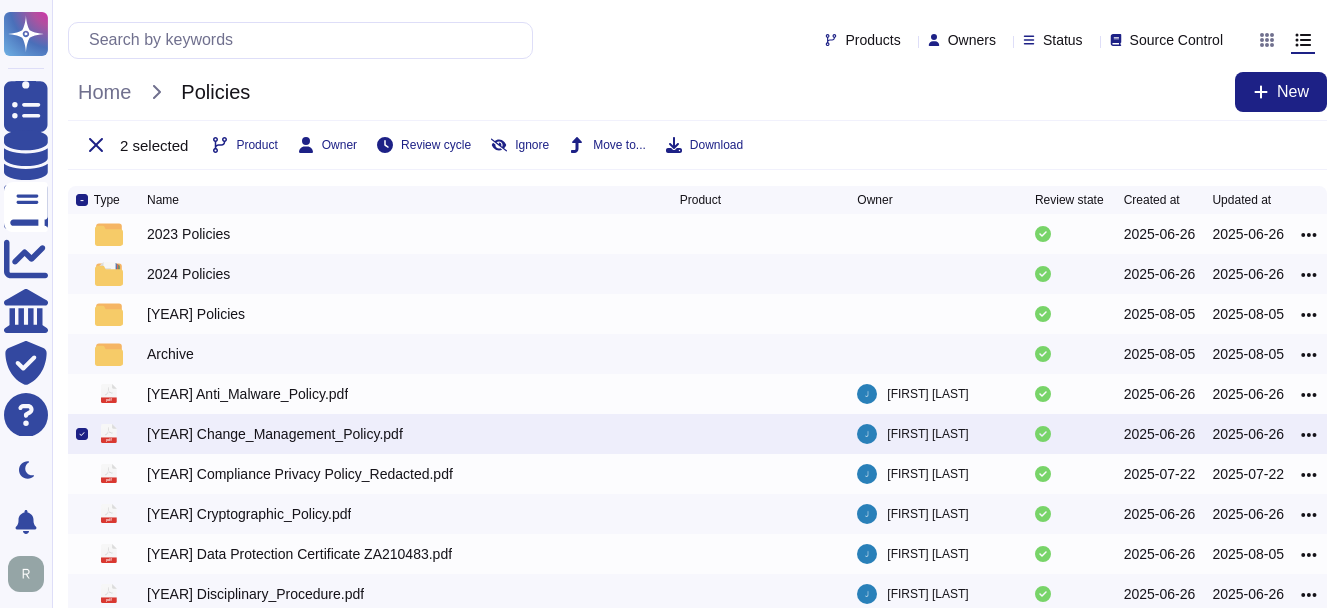 click at bounding box center [82, 434] 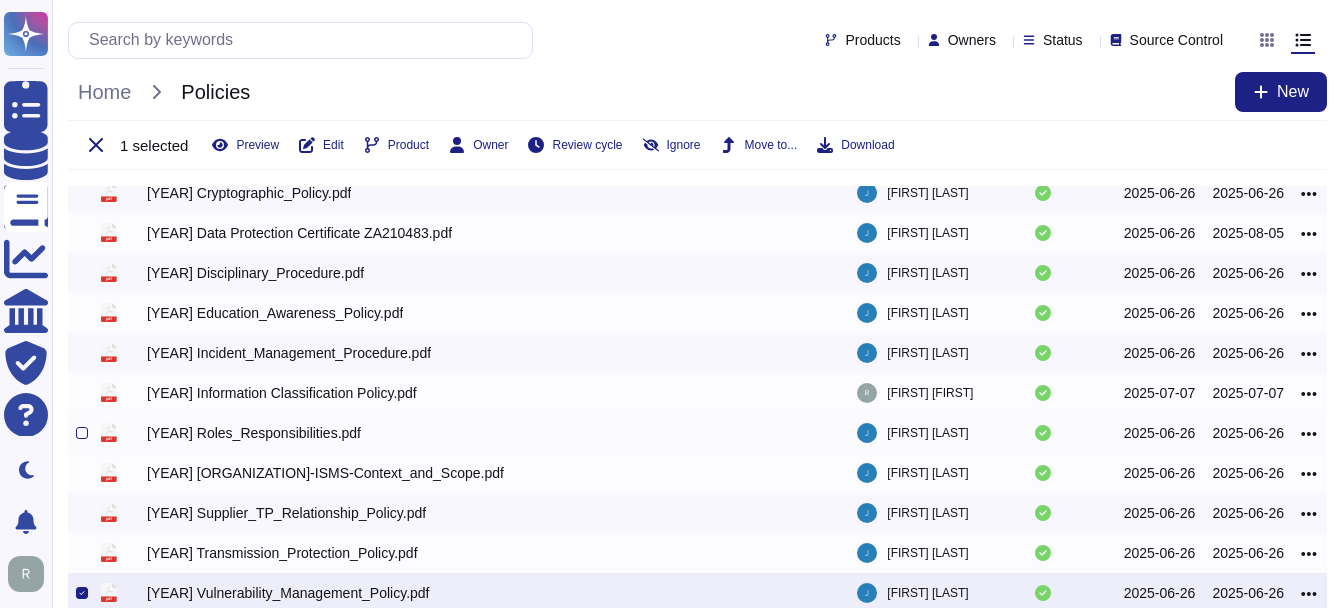 scroll, scrollTop: 400, scrollLeft: 0, axis: vertical 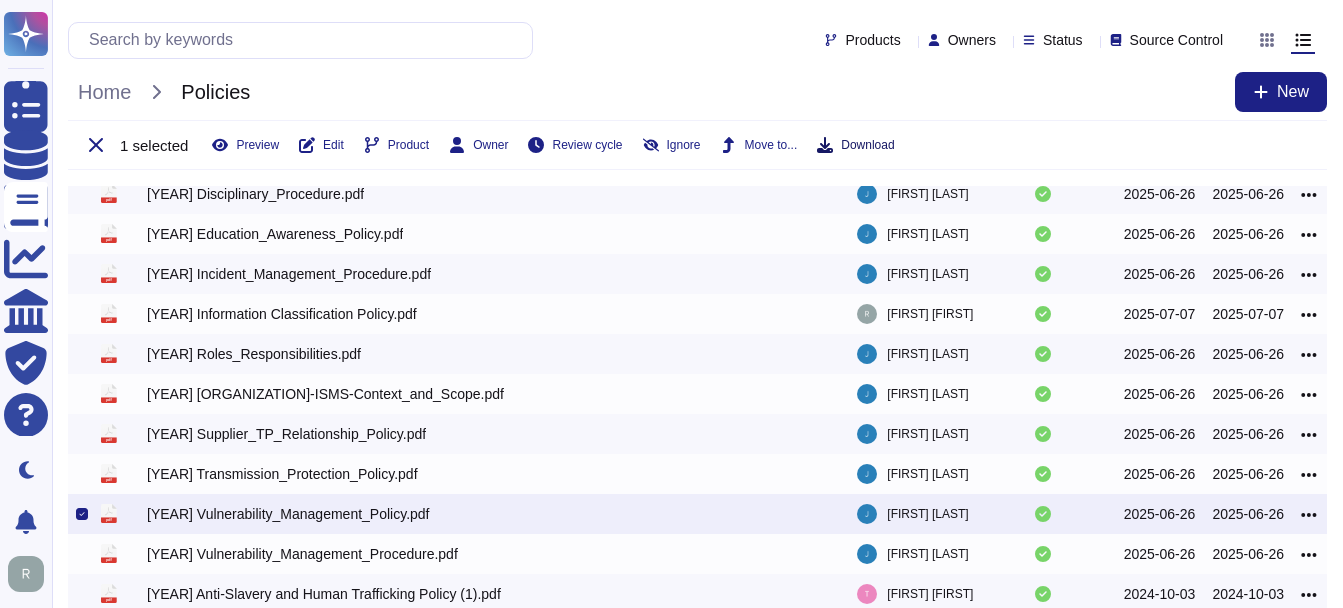 click on "Download" at bounding box center [867, 145] 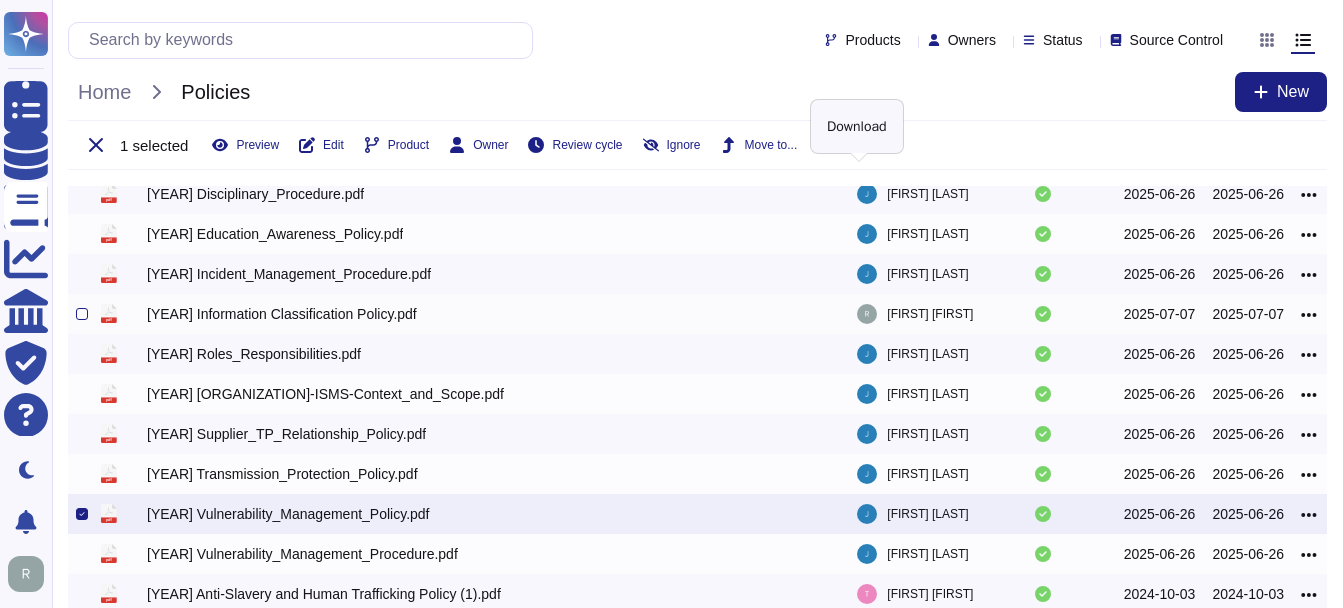 scroll, scrollTop: 468, scrollLeft: 0, axis: vertical 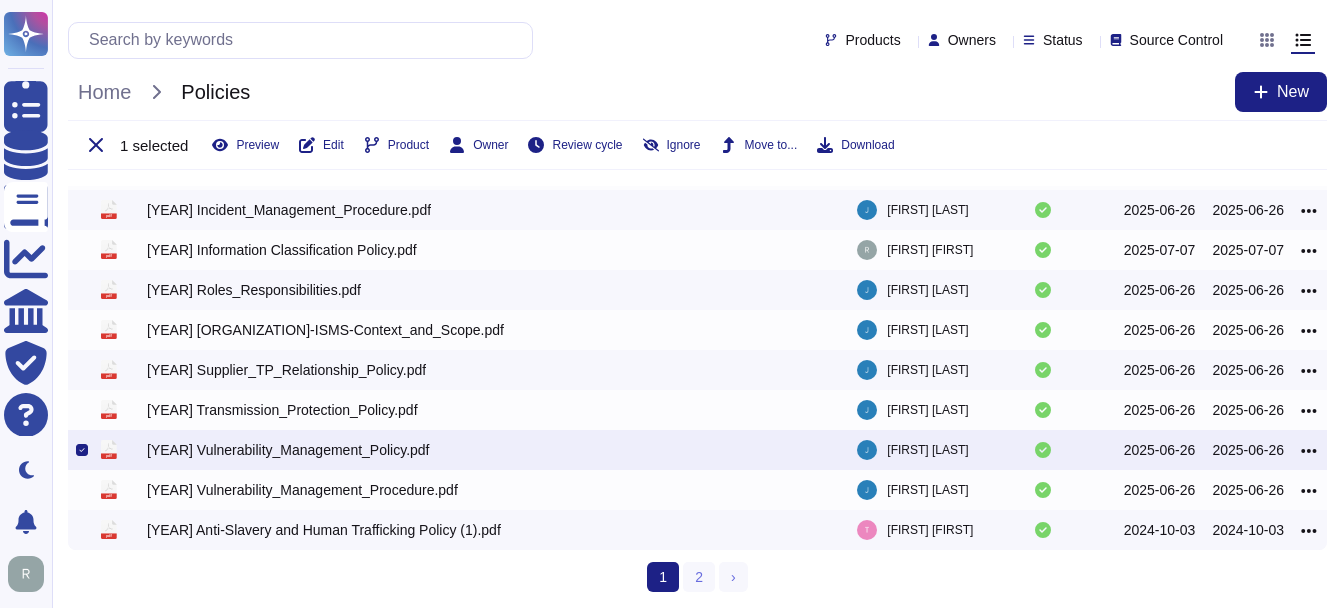 click at bounding box center (82, 450) 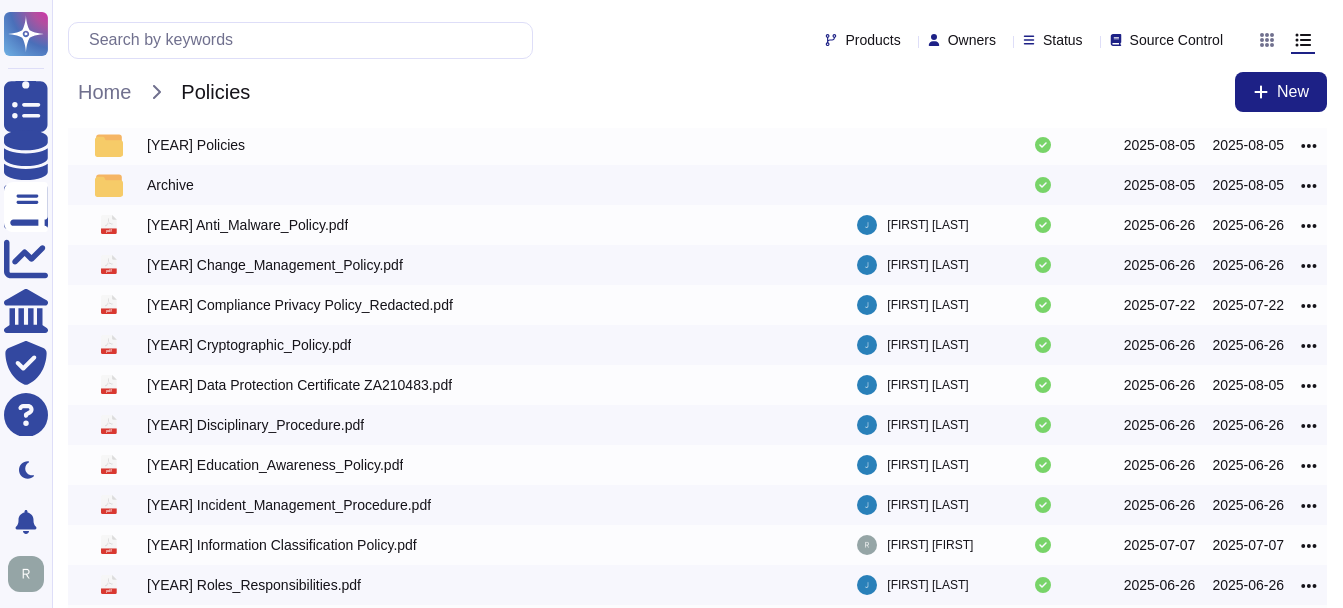 scroll, scrollTop: 110, scrollLeft: 0, axis: vertical 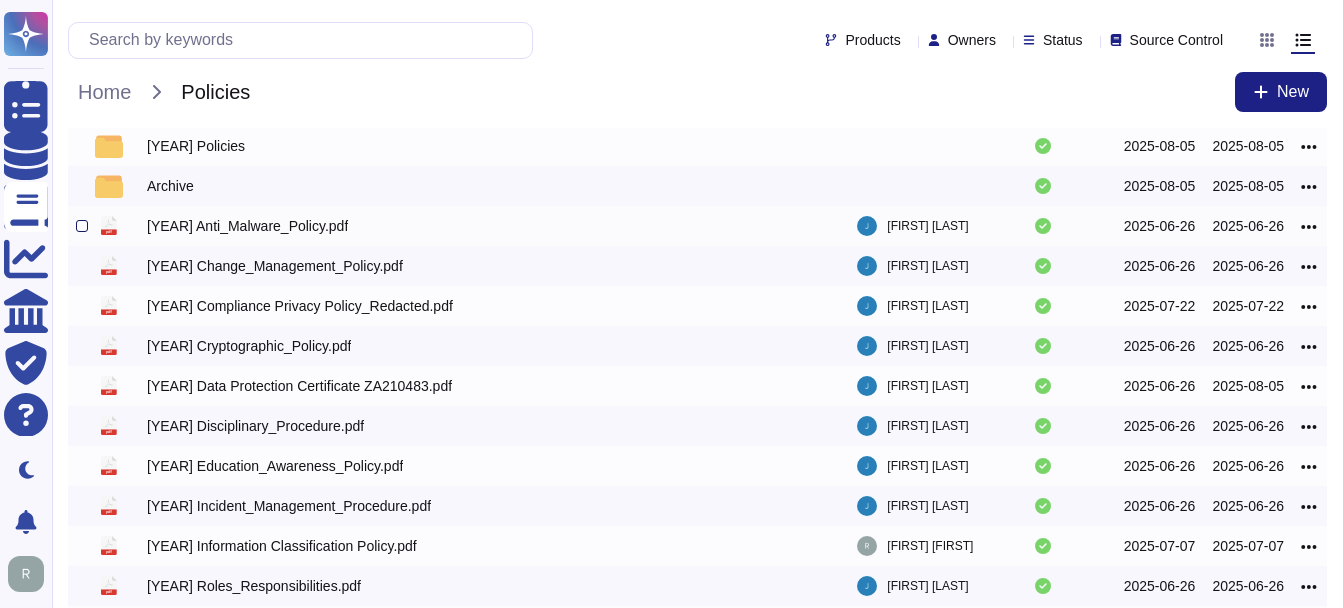 click at bounding box center (82, 226) 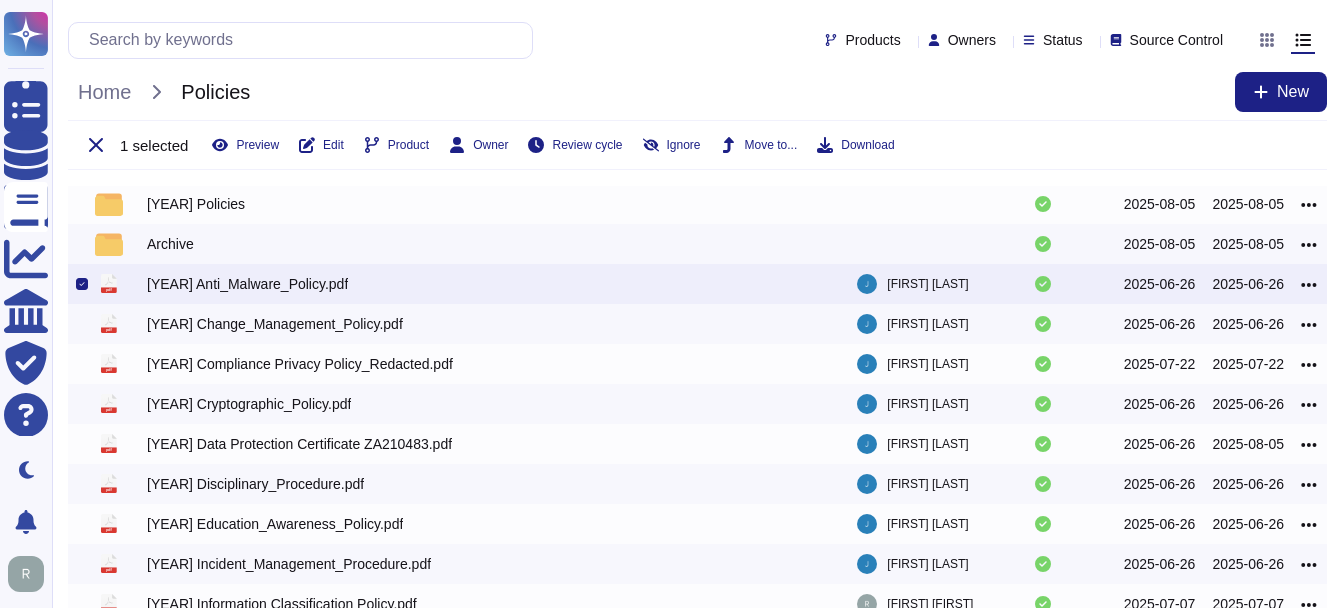 scroll, scrollTop: 168, scrollLeft: 0, axis: vertical 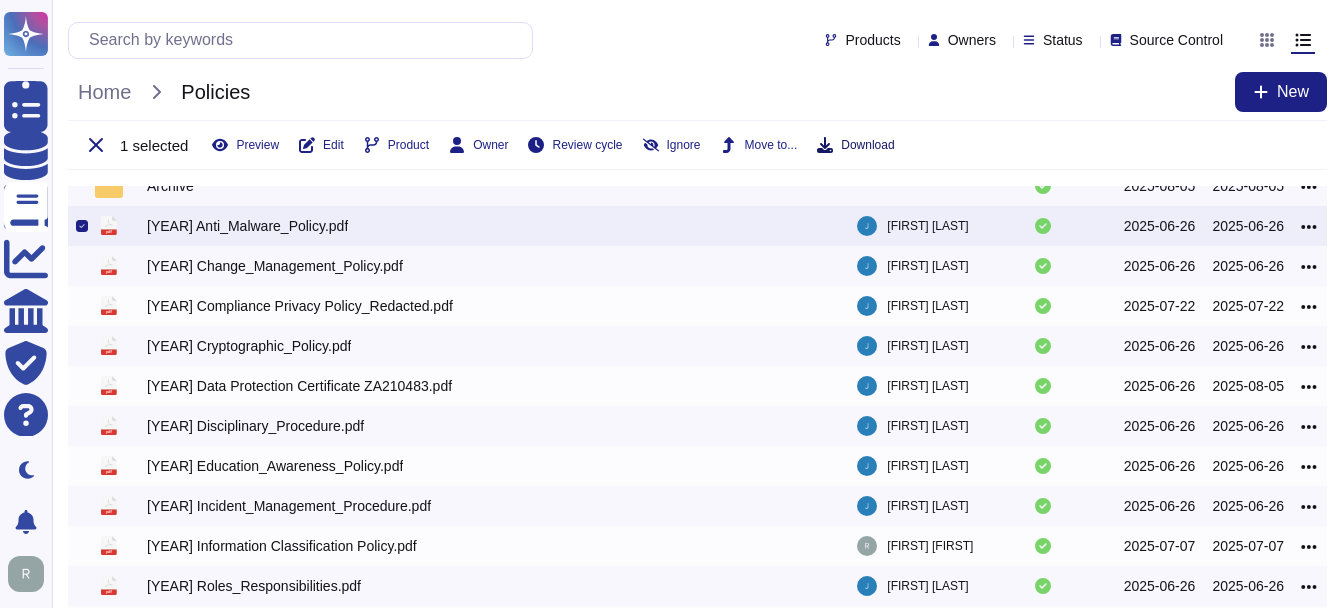 click on "Download" at bounding box center (867, 145) 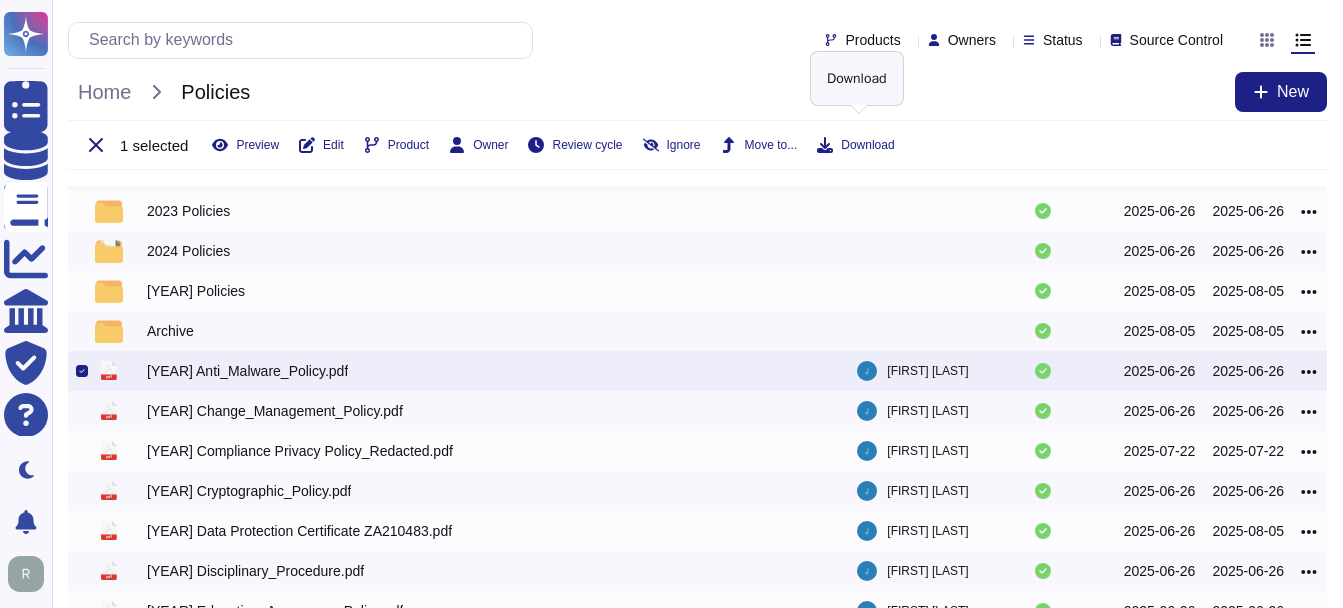 scroll, scrollTop: 0, scrollLeft: 0, axis: both 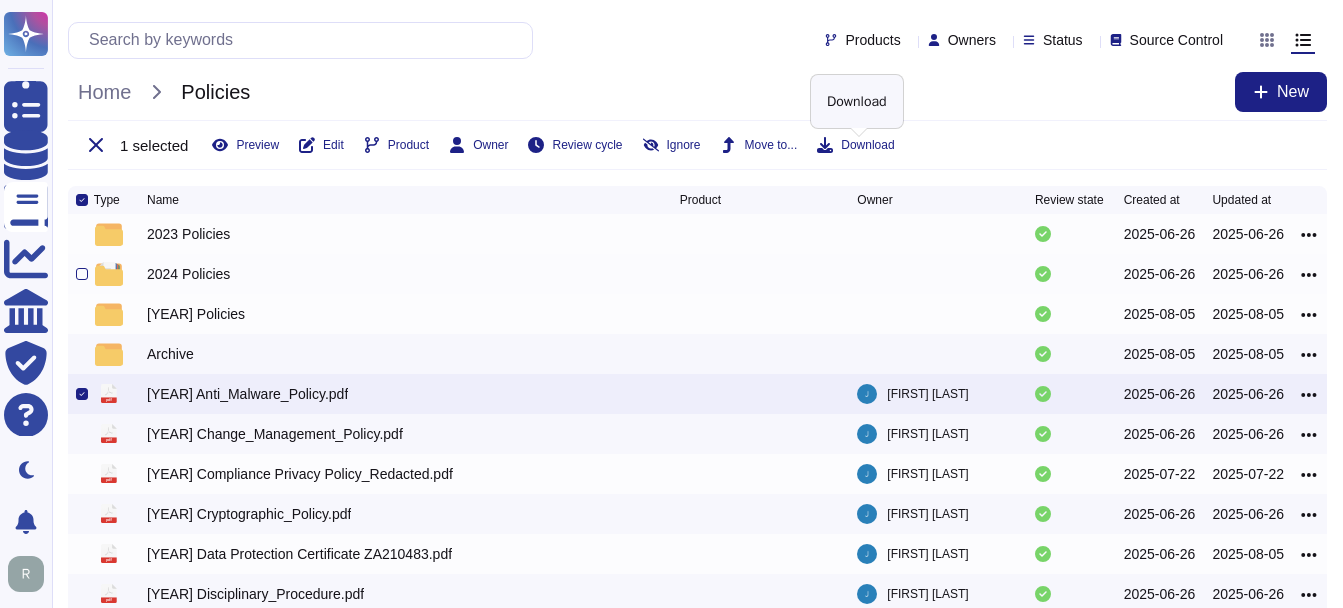click on "2024 Policies" at bounding box center (188, 274) 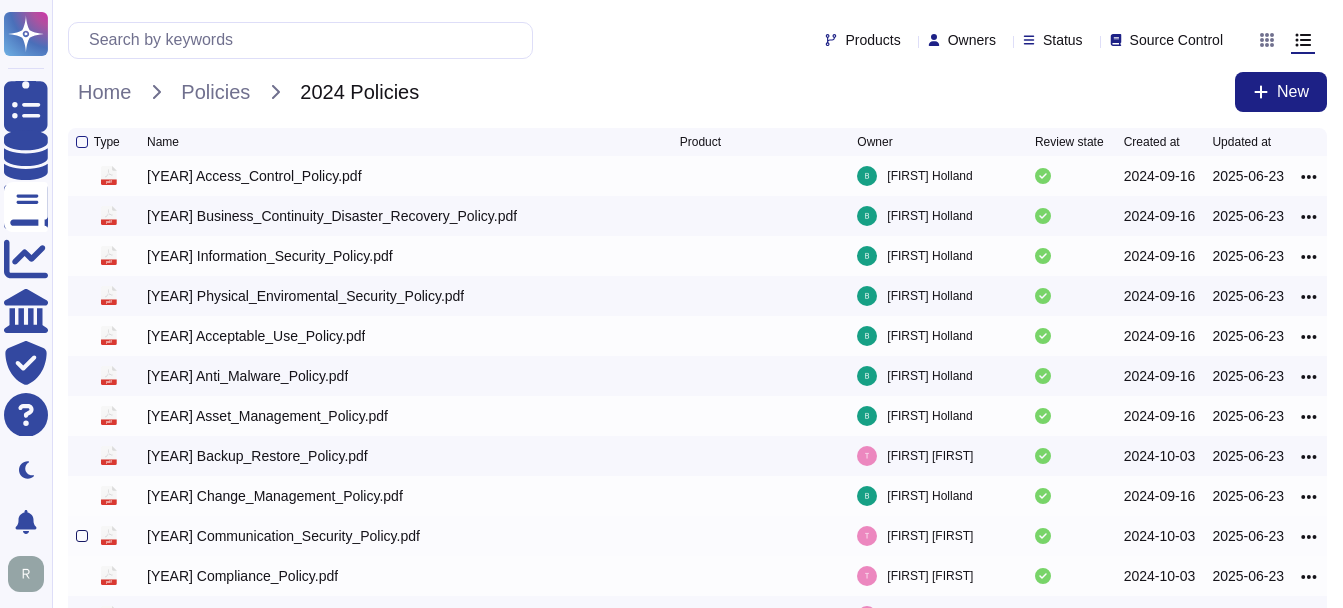 click at bounding box center [82, 536] 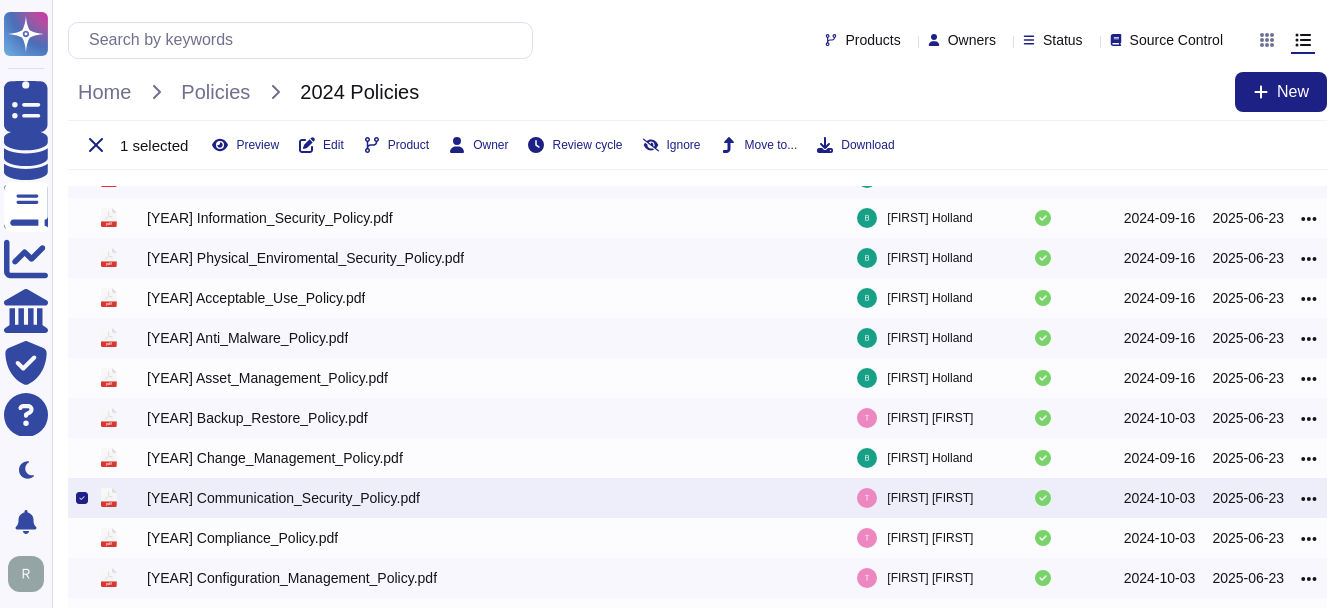 scroll, scrollTop: 100, scrollLeft: 0, axis: vertical 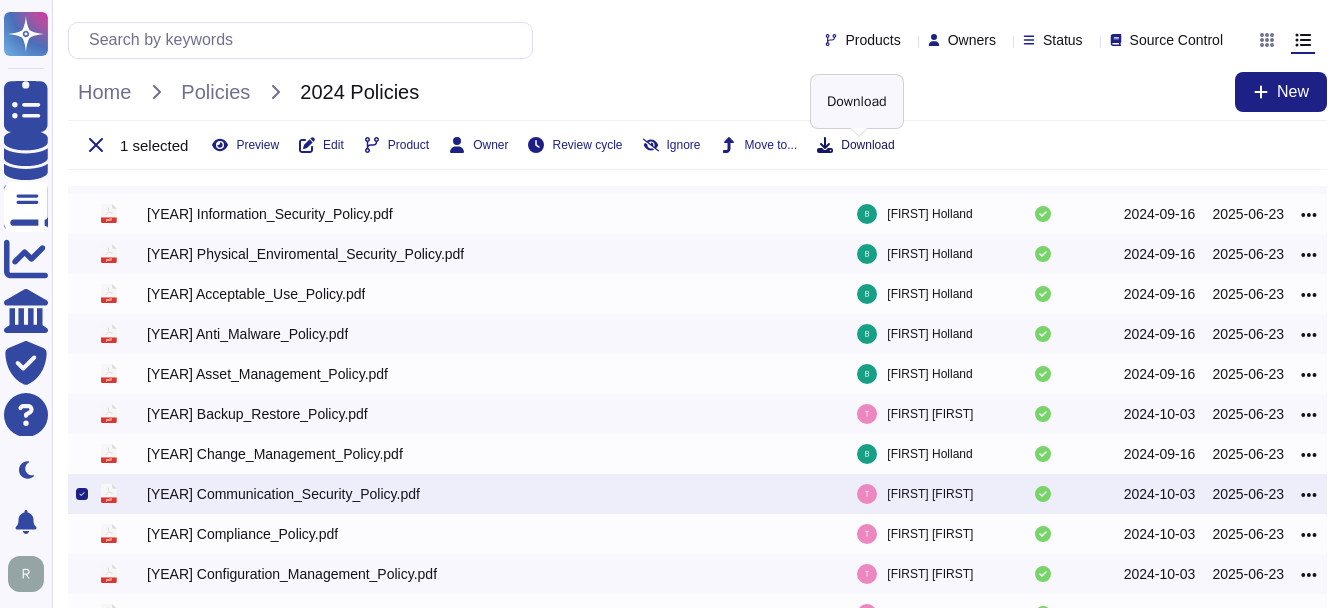 click on "Download" at bounding box center [867, 145] 